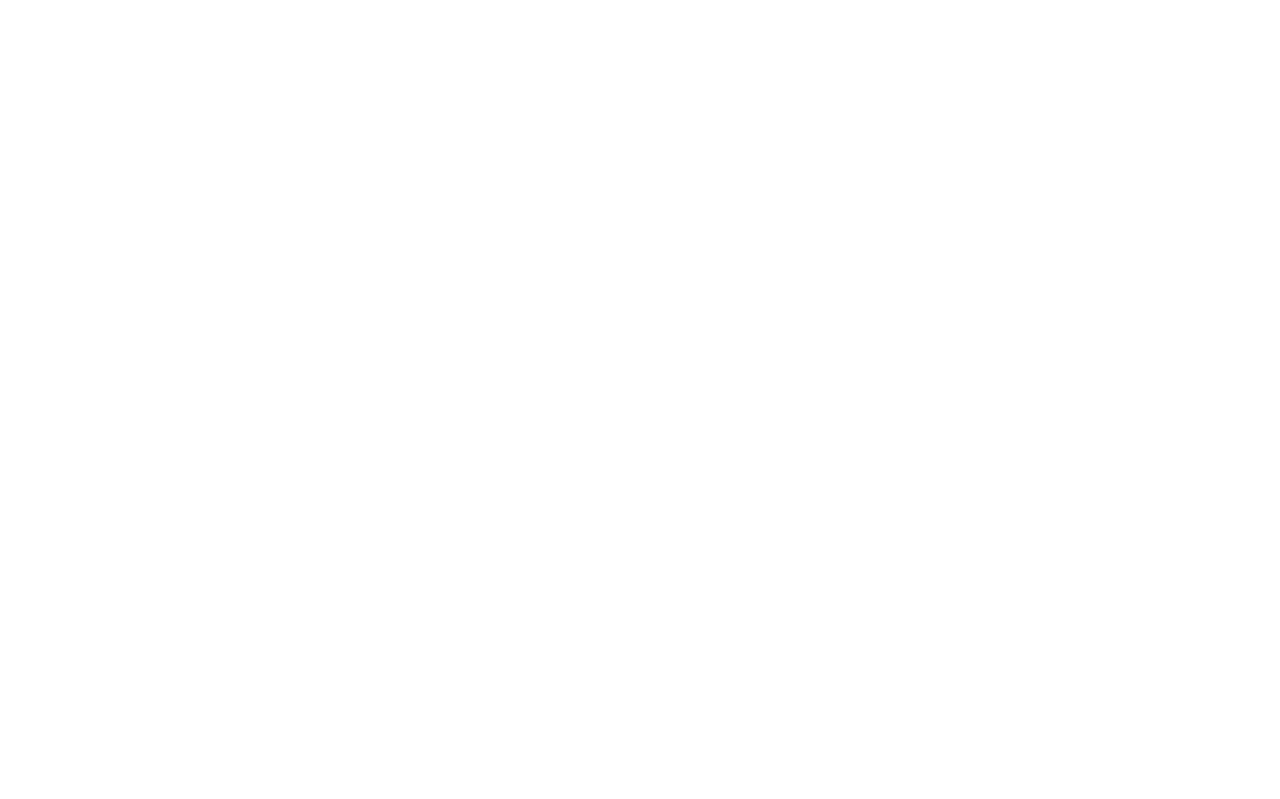 scroll, scrollTop: 0, scrollLeft: 0, axis: both 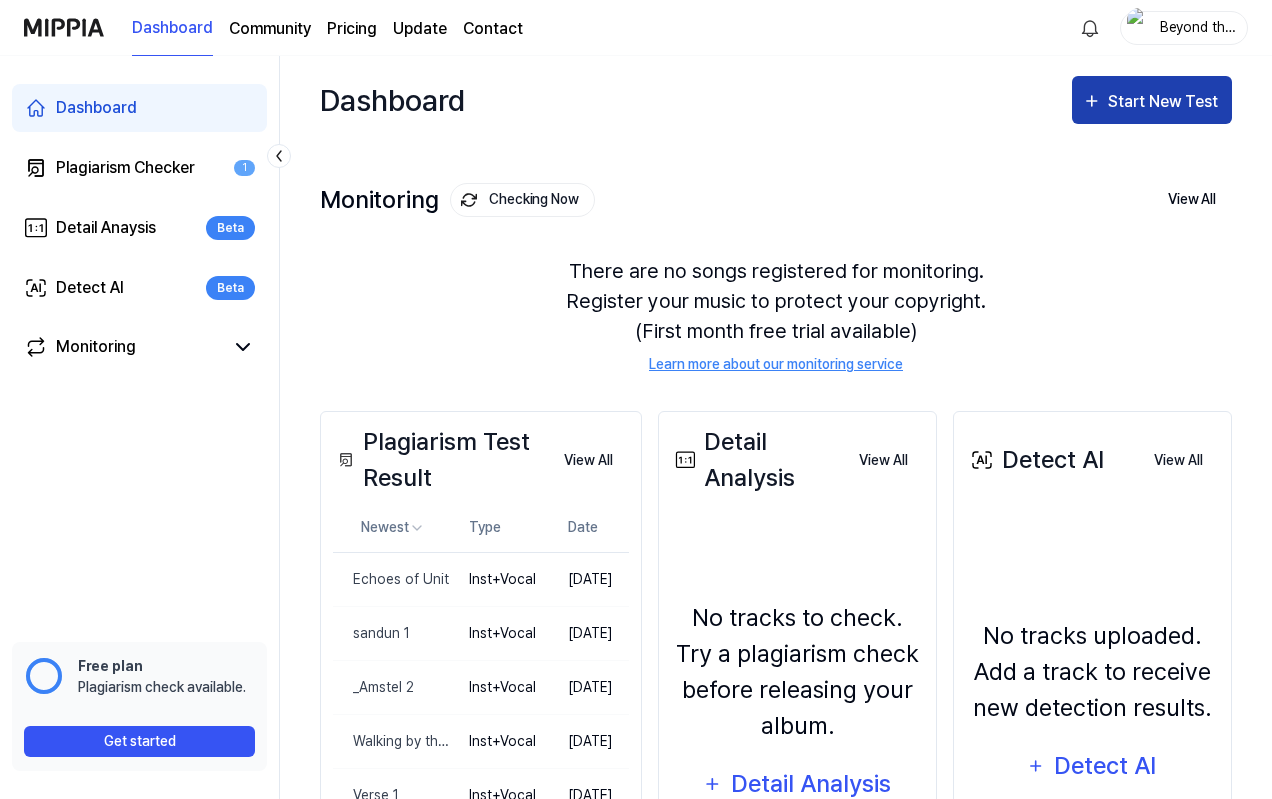 click on "Start New Test" at bounding box center [1152, 100] 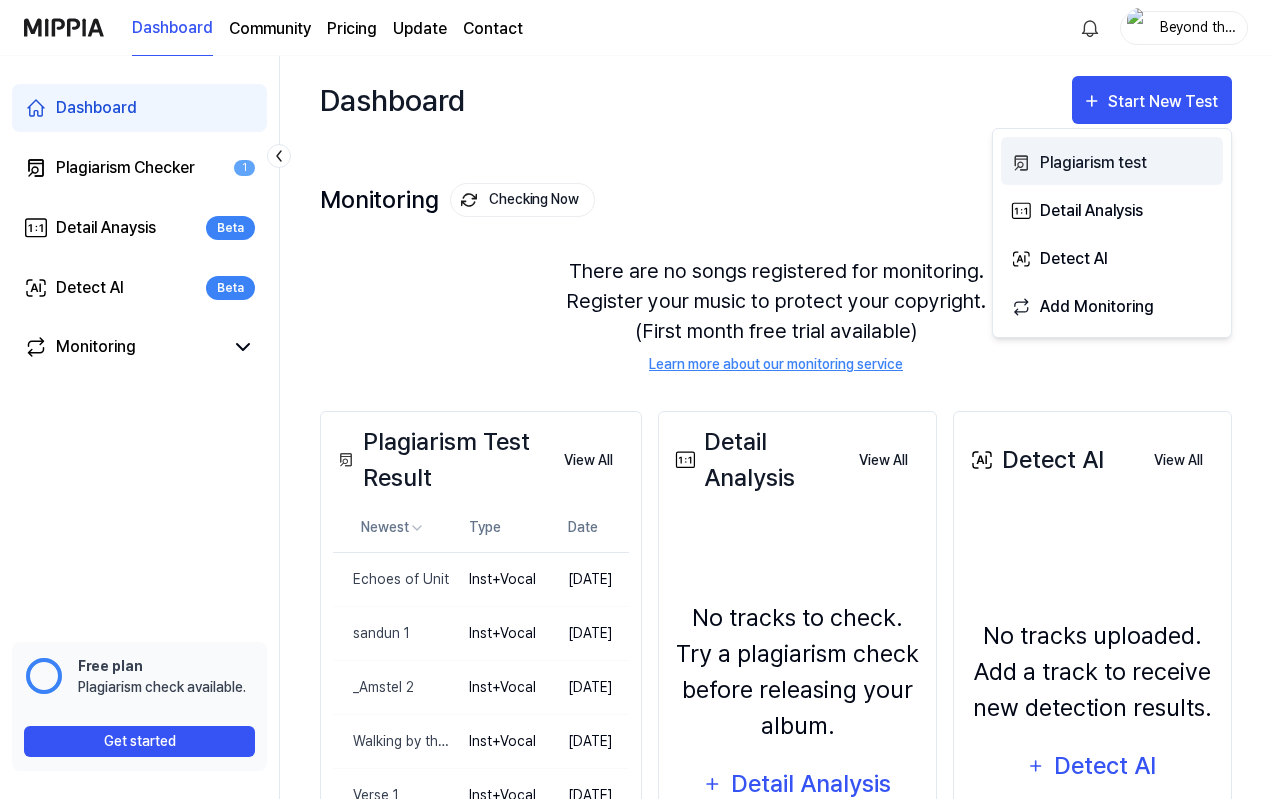 click on "Plagiarism test" at bounding box center [1127, 163] 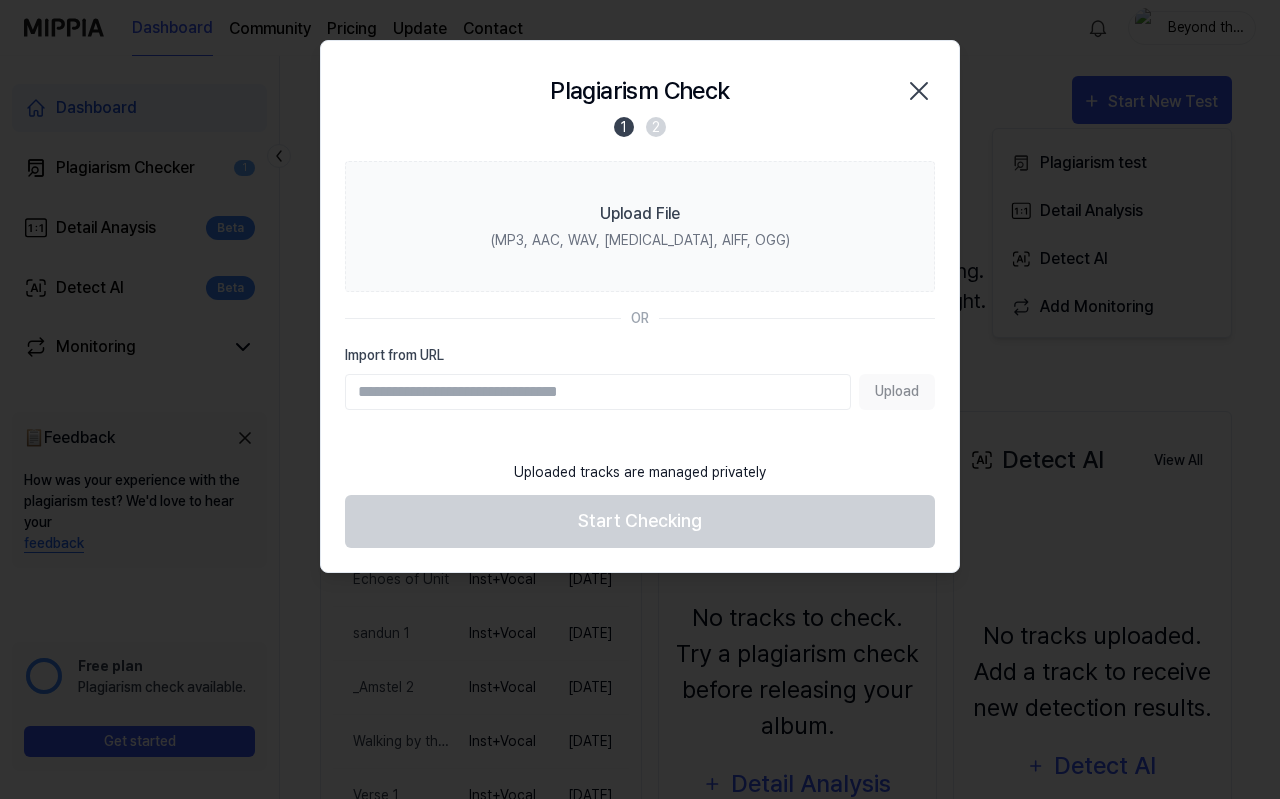 drag, startPoint x: 931, startPoint y: 89, endPoint x: 935, endPoint y: 101, distance: 12.649111 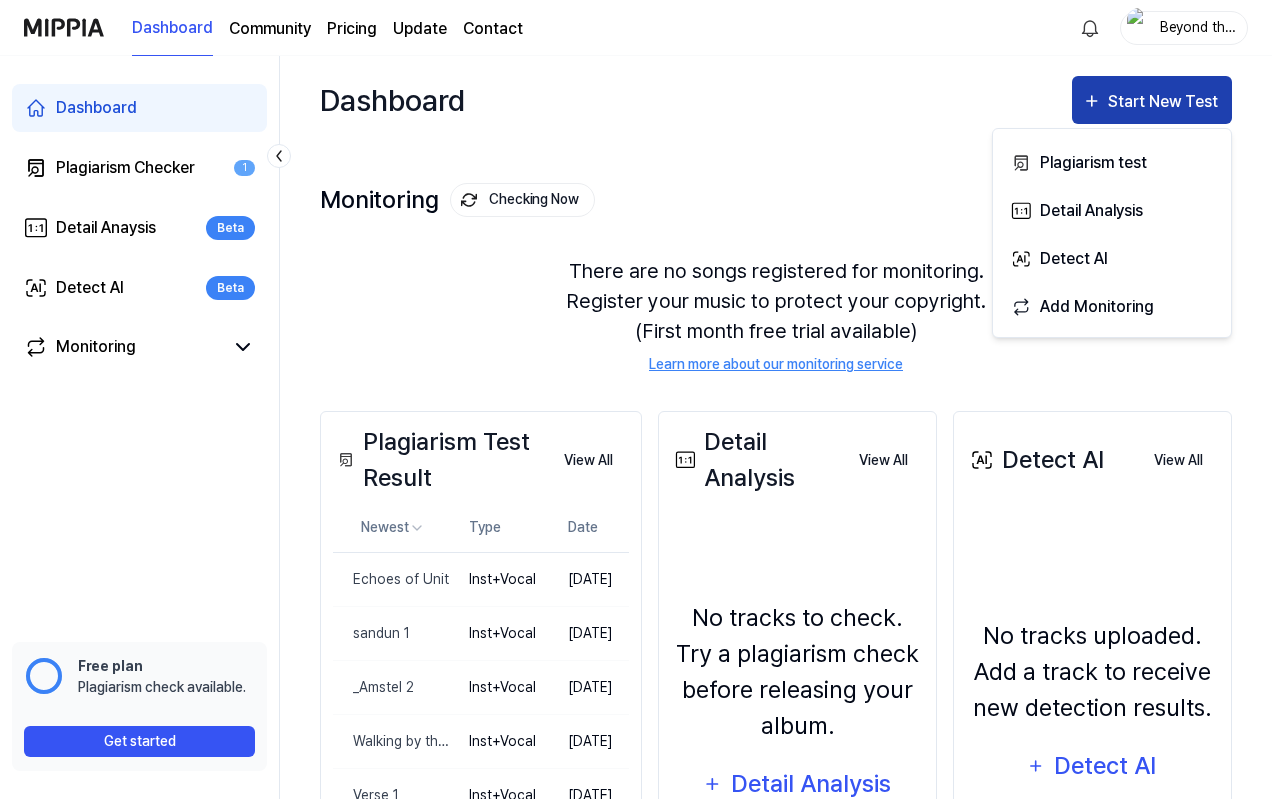 click on "Start New Test" at bounding box center [1165, 102] 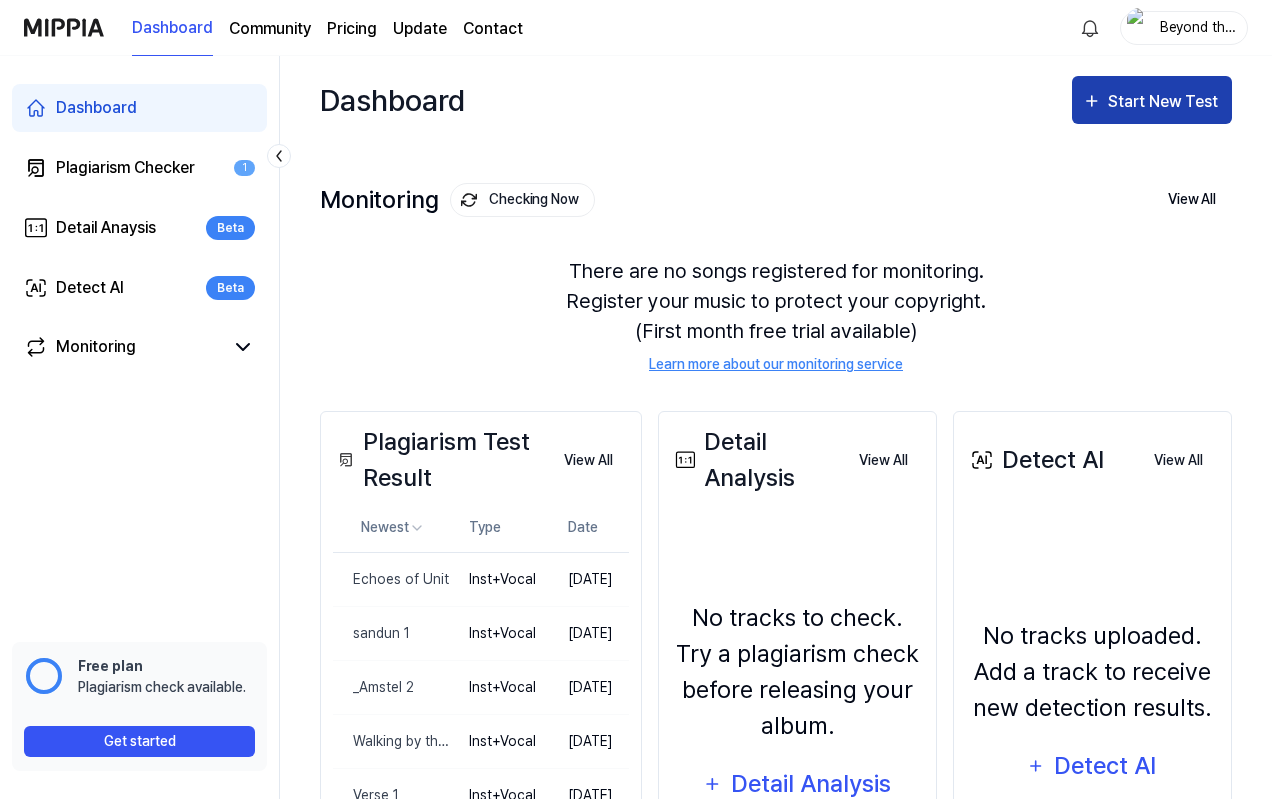 click on "Start New Test" at bounding box center [1165, 102] 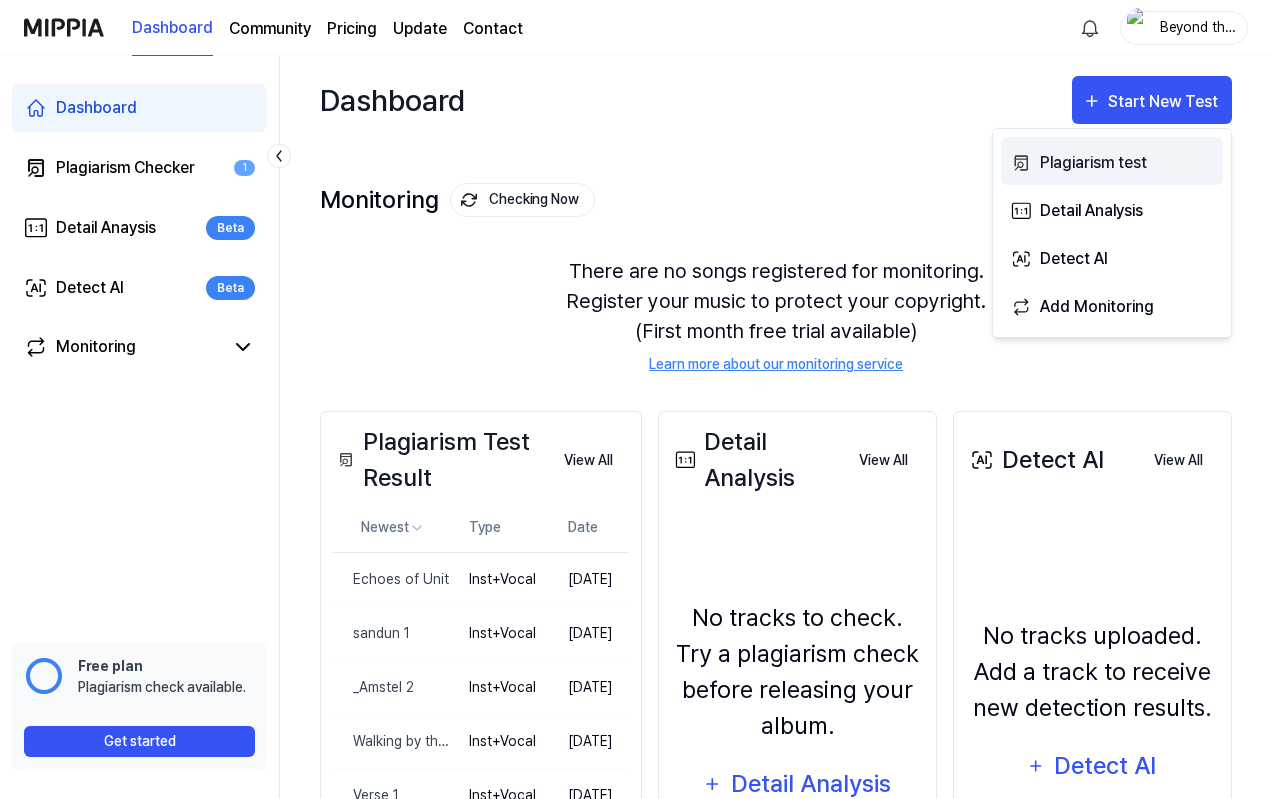 click on "Plagiarism test" at bounding box center [1127, 163] 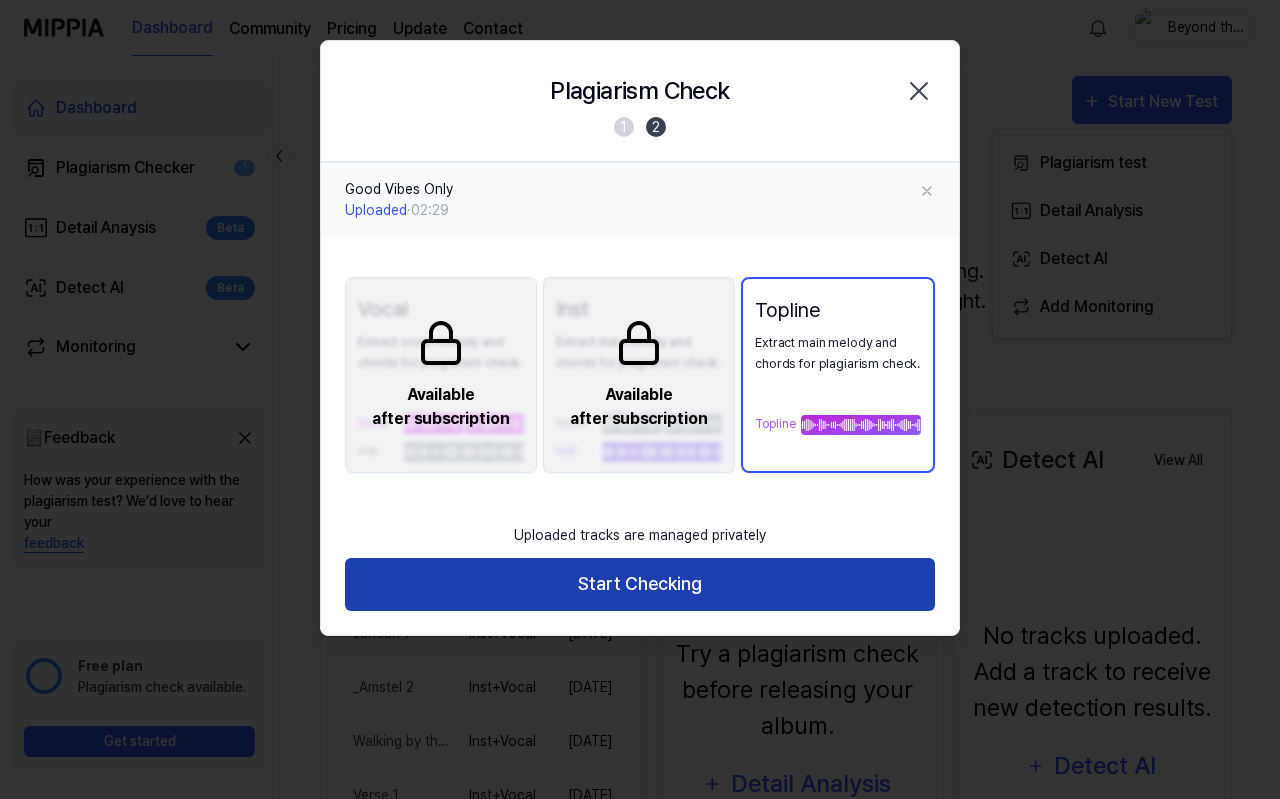 click on "Start Checking" at bounding box center (640, 584) 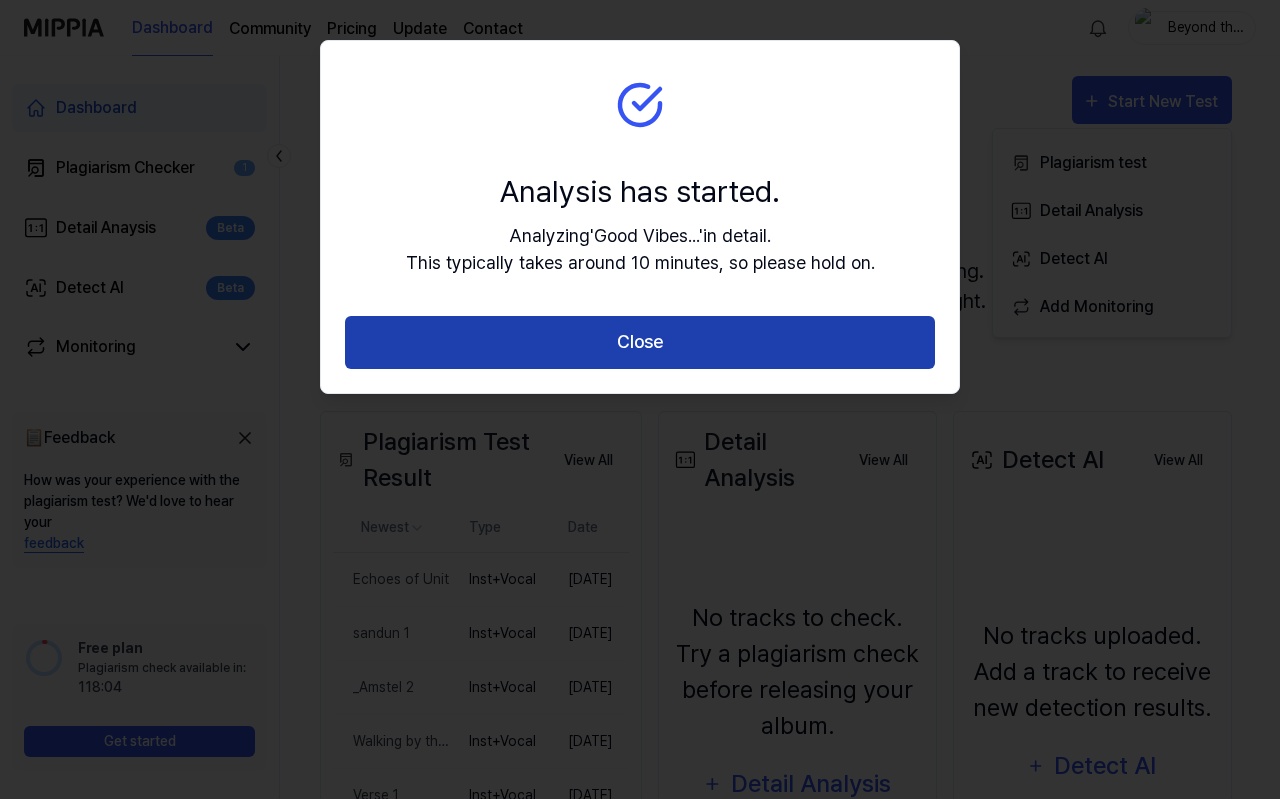 click on "Close" at bounding box center (640, 342) 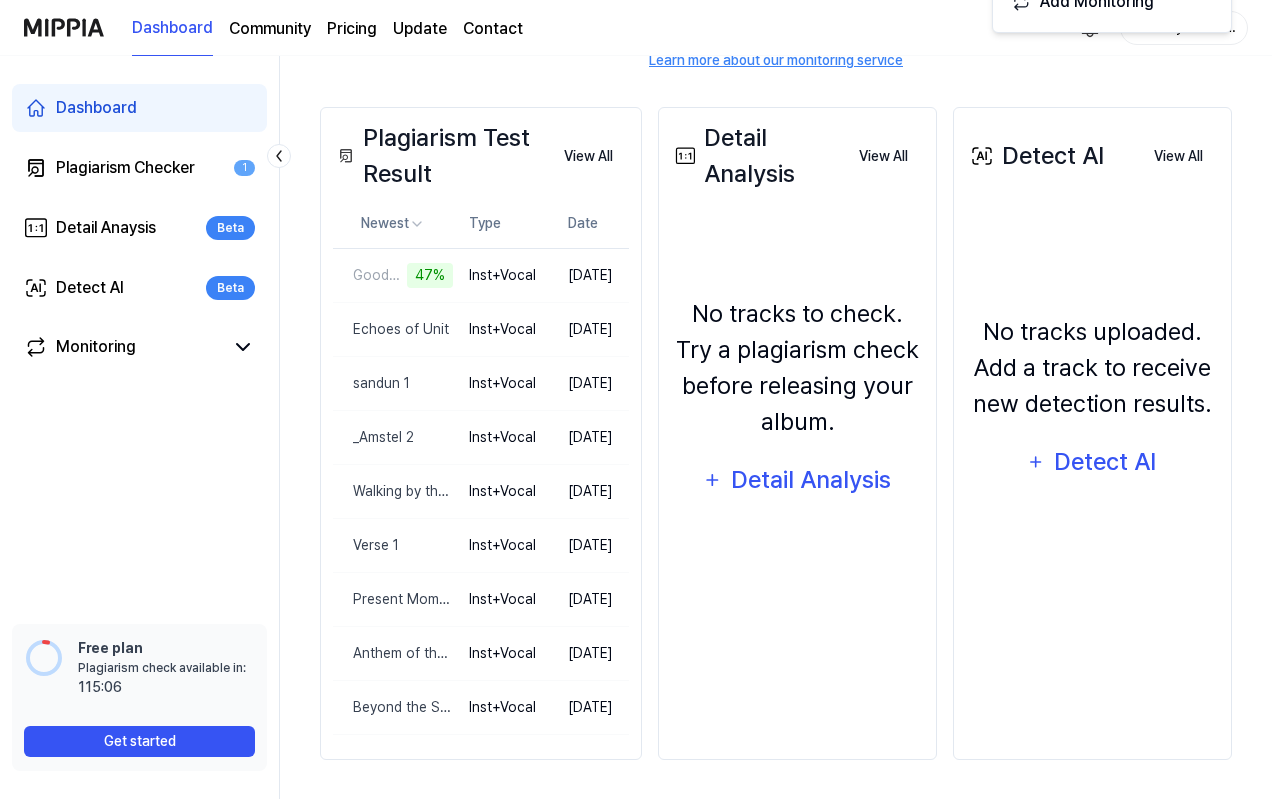 scroll, scrollTop: 305, scrollLeft: 0, axis: vertical 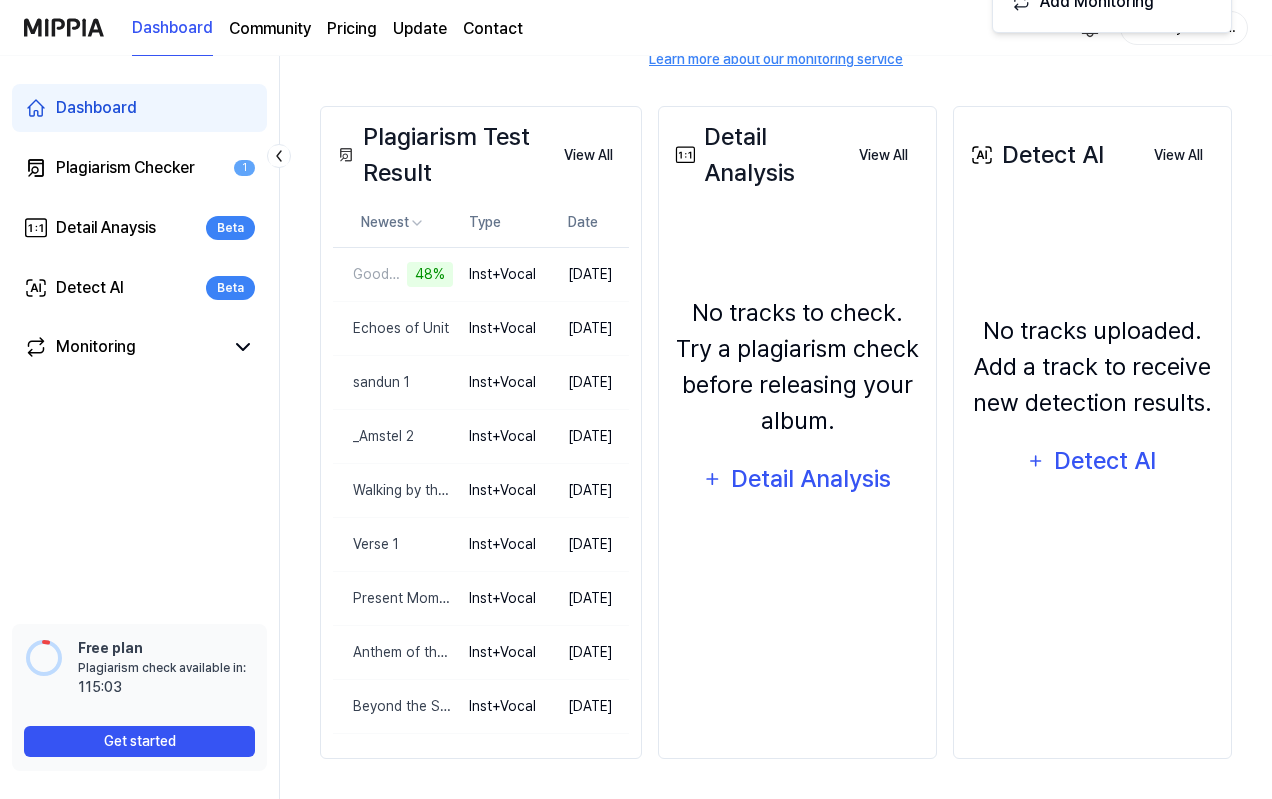 click 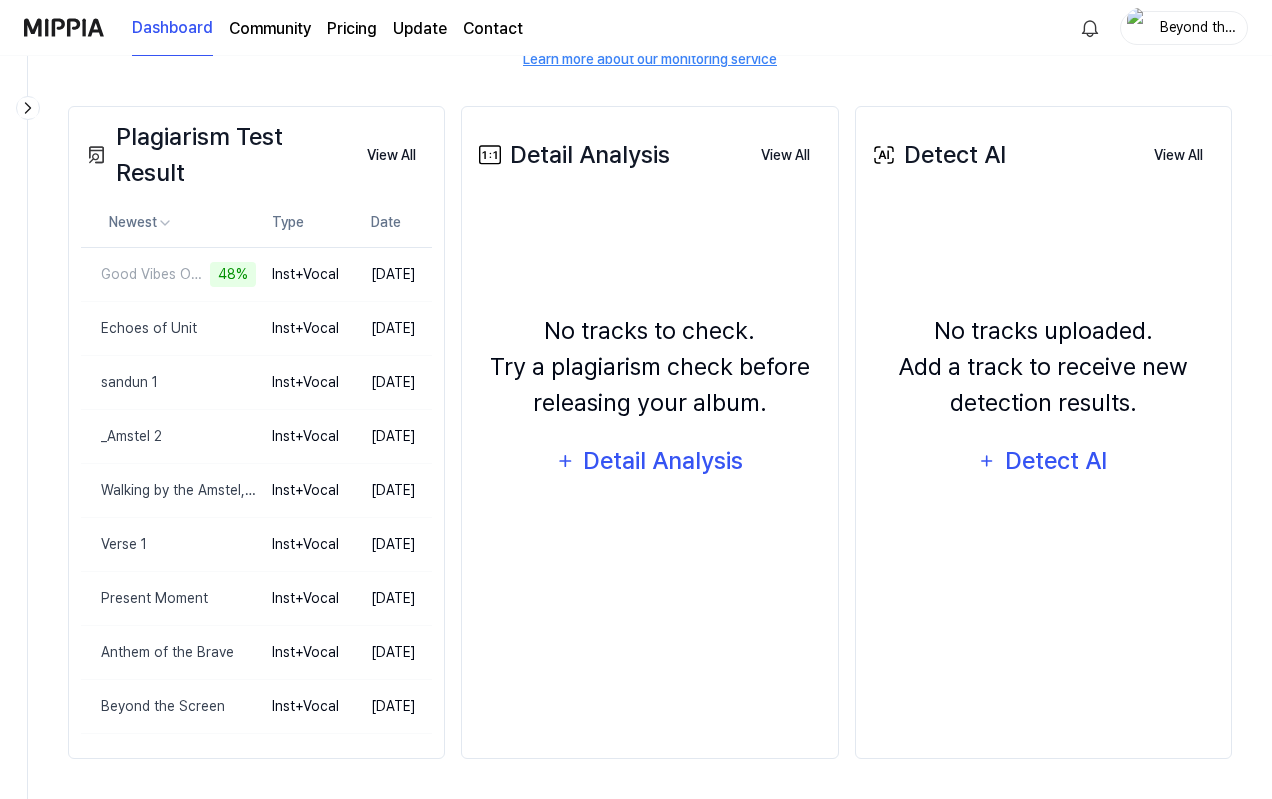 click 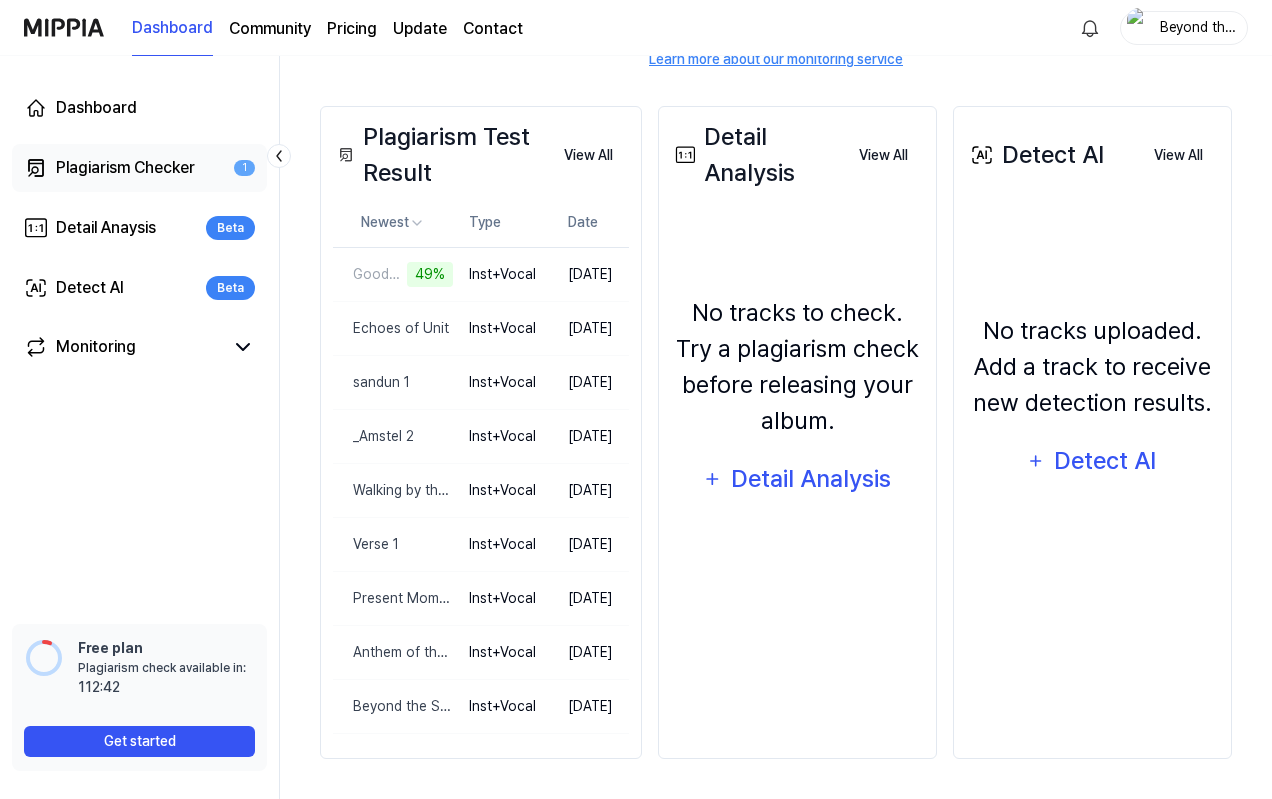 click on "Plagiarism Checker 1" at bounding box center [139, 168] 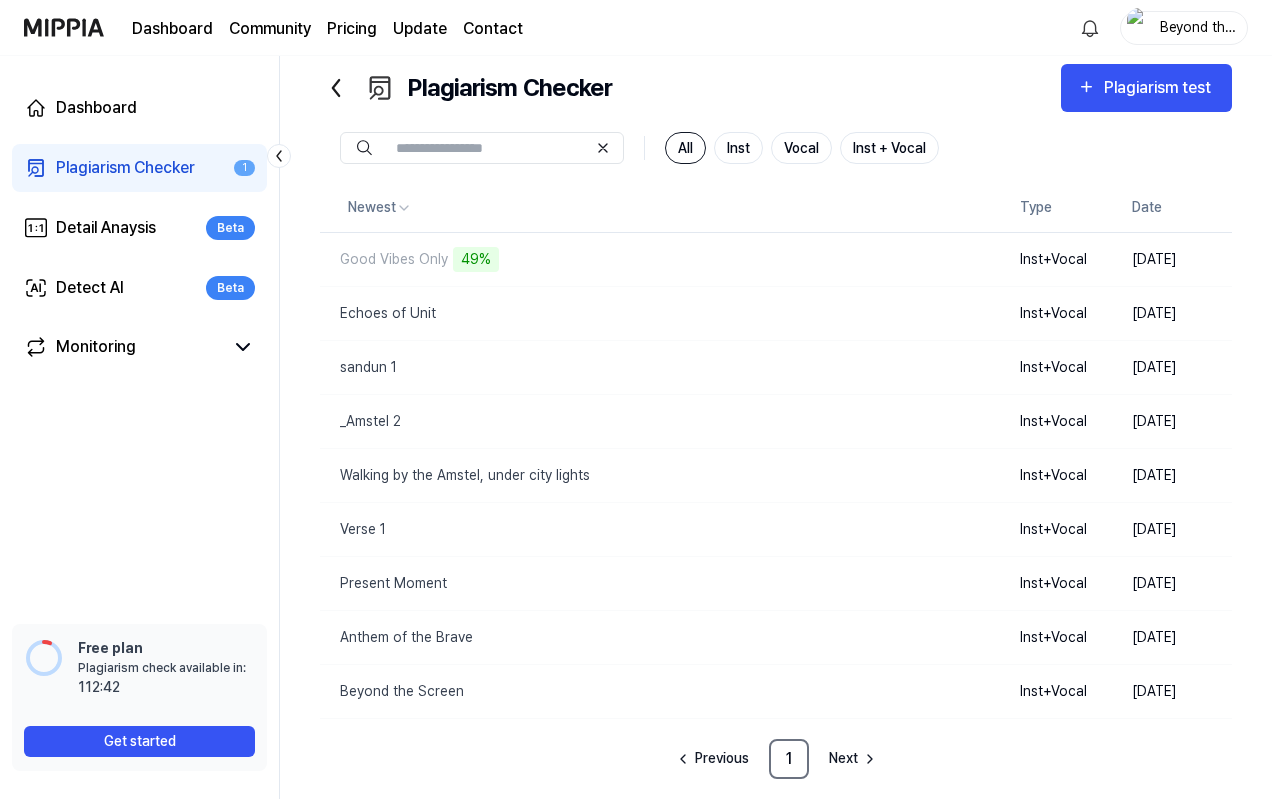 scroll, scrollTop: 45, scrollLeft: 0, axis: vertical 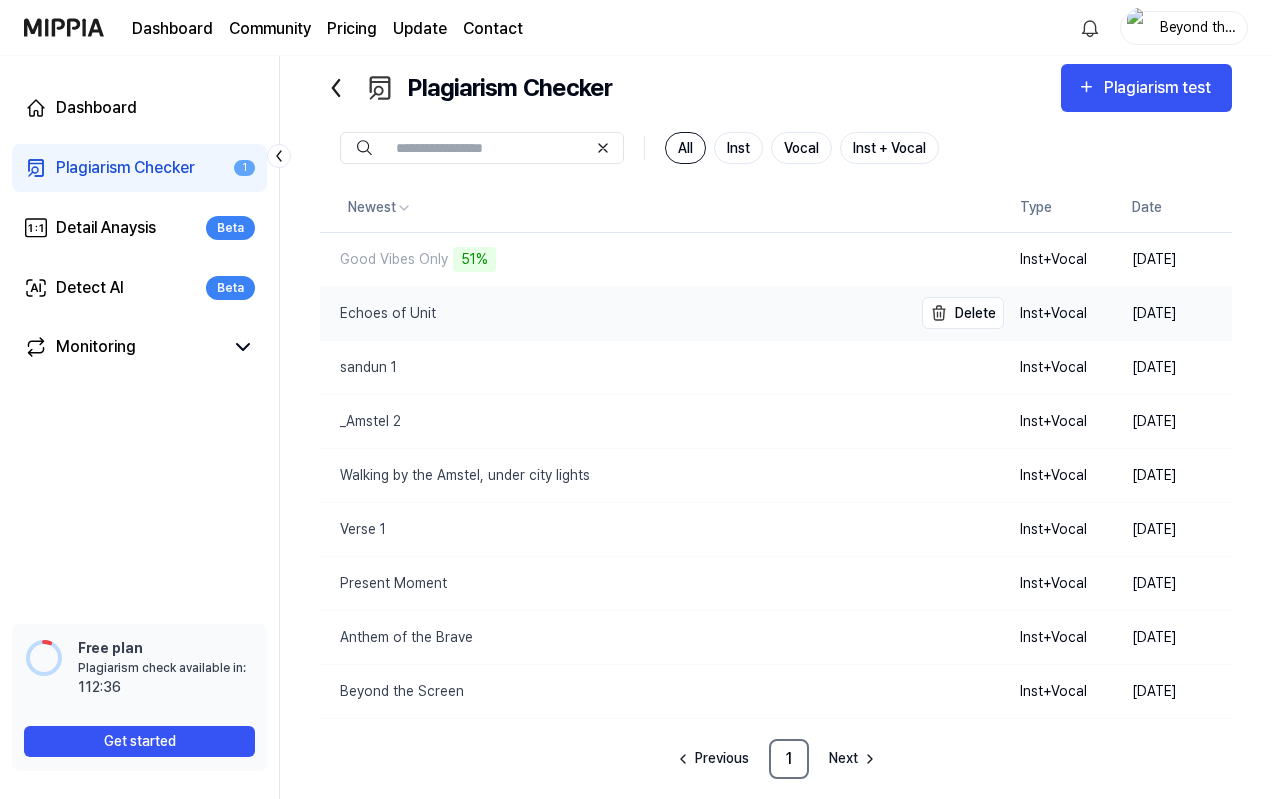 click on "Echoes of Unit" at bounding box center (378, 313) 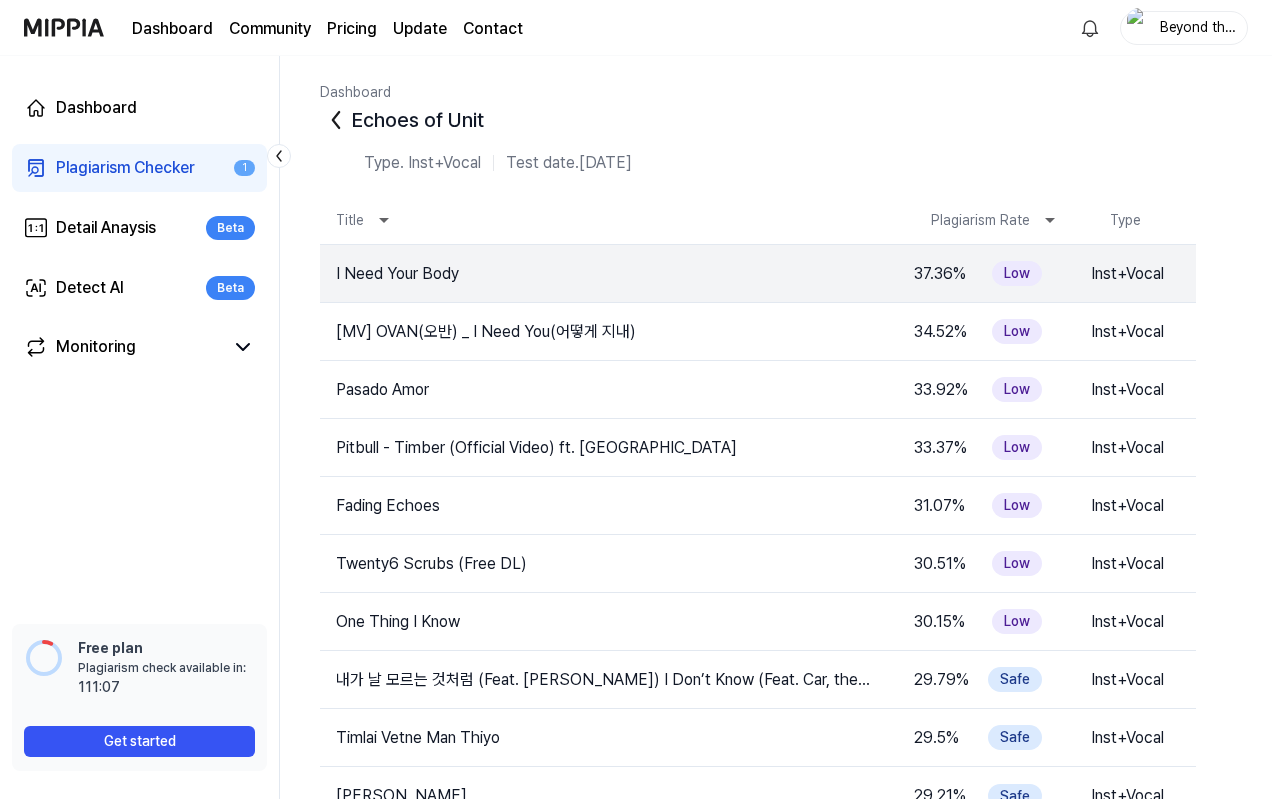 click 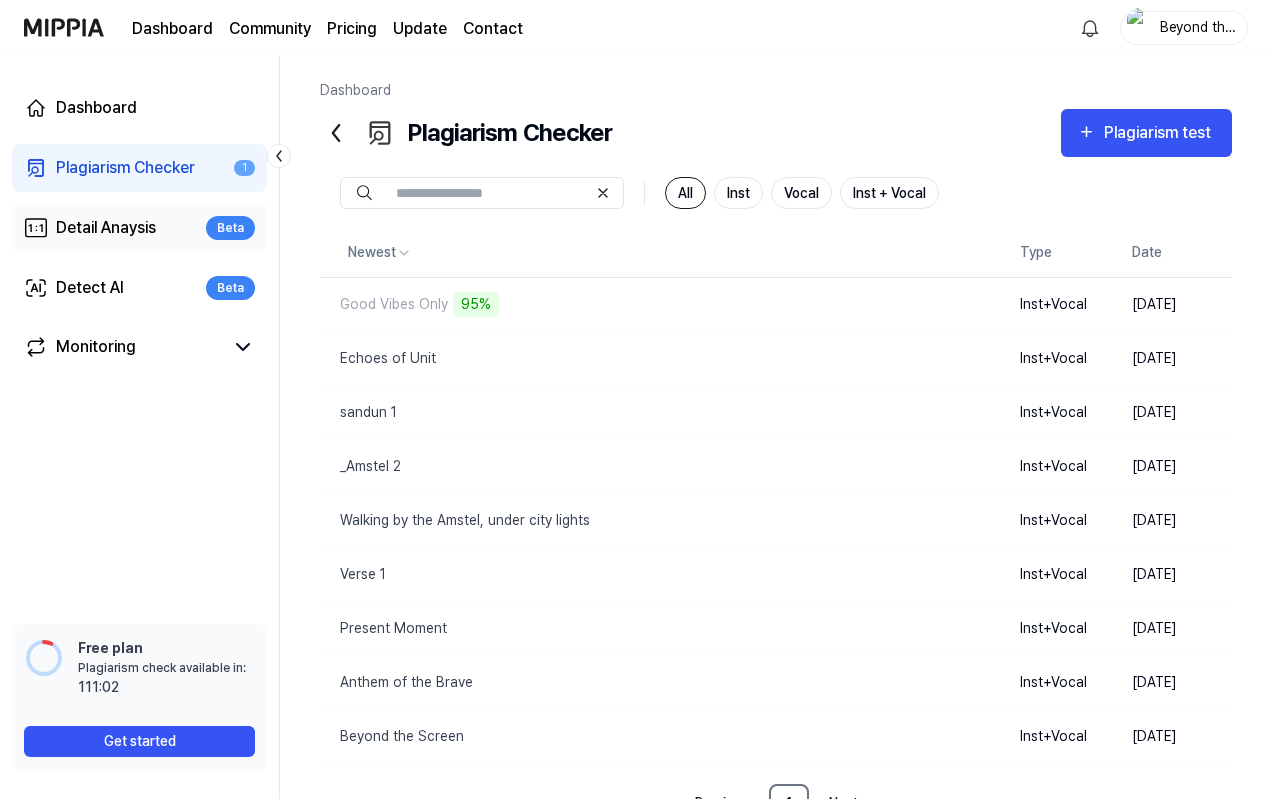 click on "Detail Anaysis" at bounding box center (106, 228) 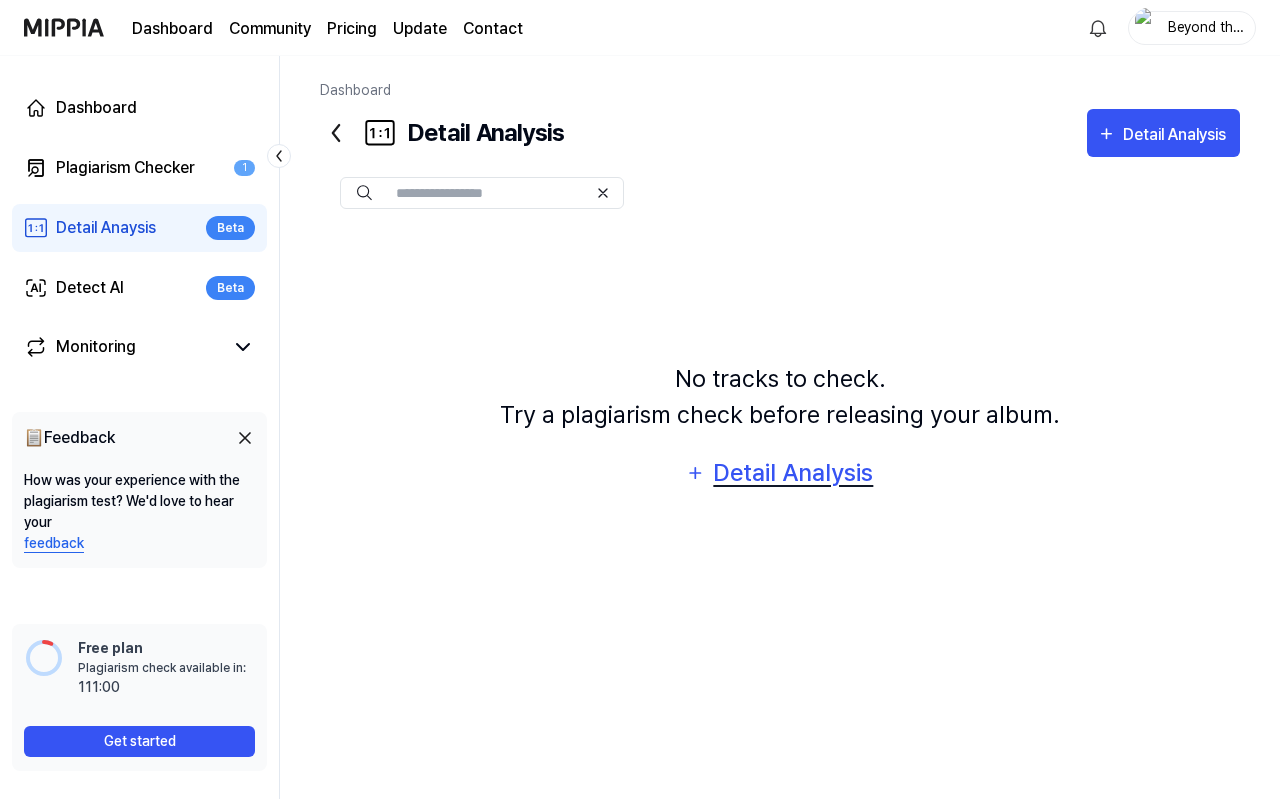 click on "Detail Analysis" at bounding box center [793, 473] 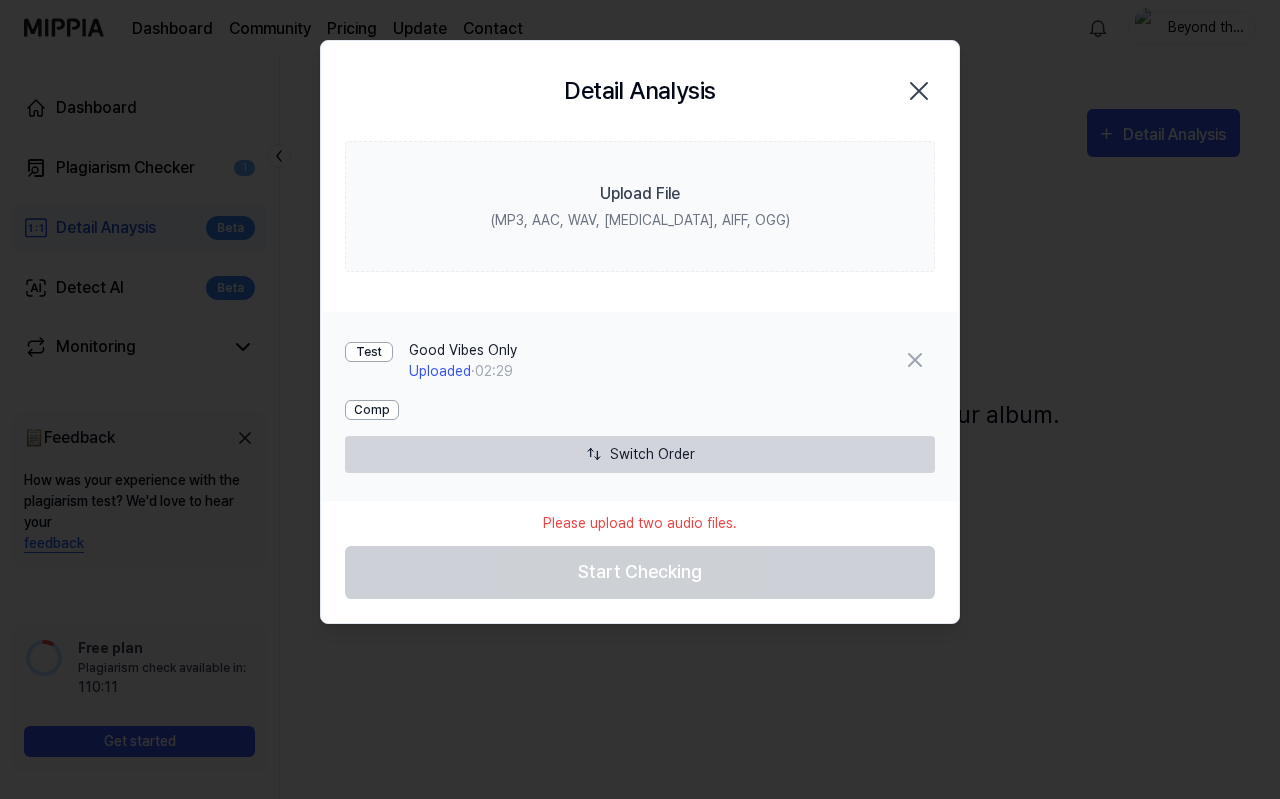 click 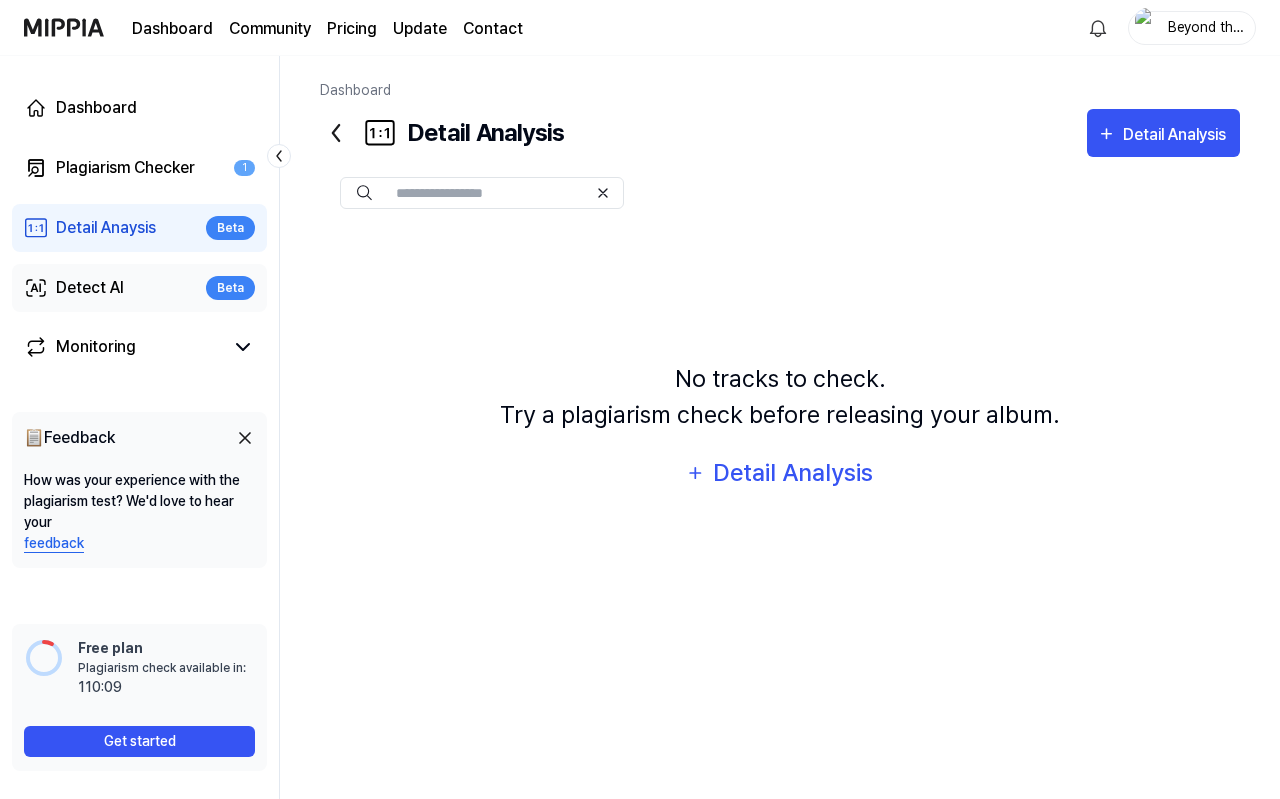 click on "Detect AI" at bounding box center (90, 288) 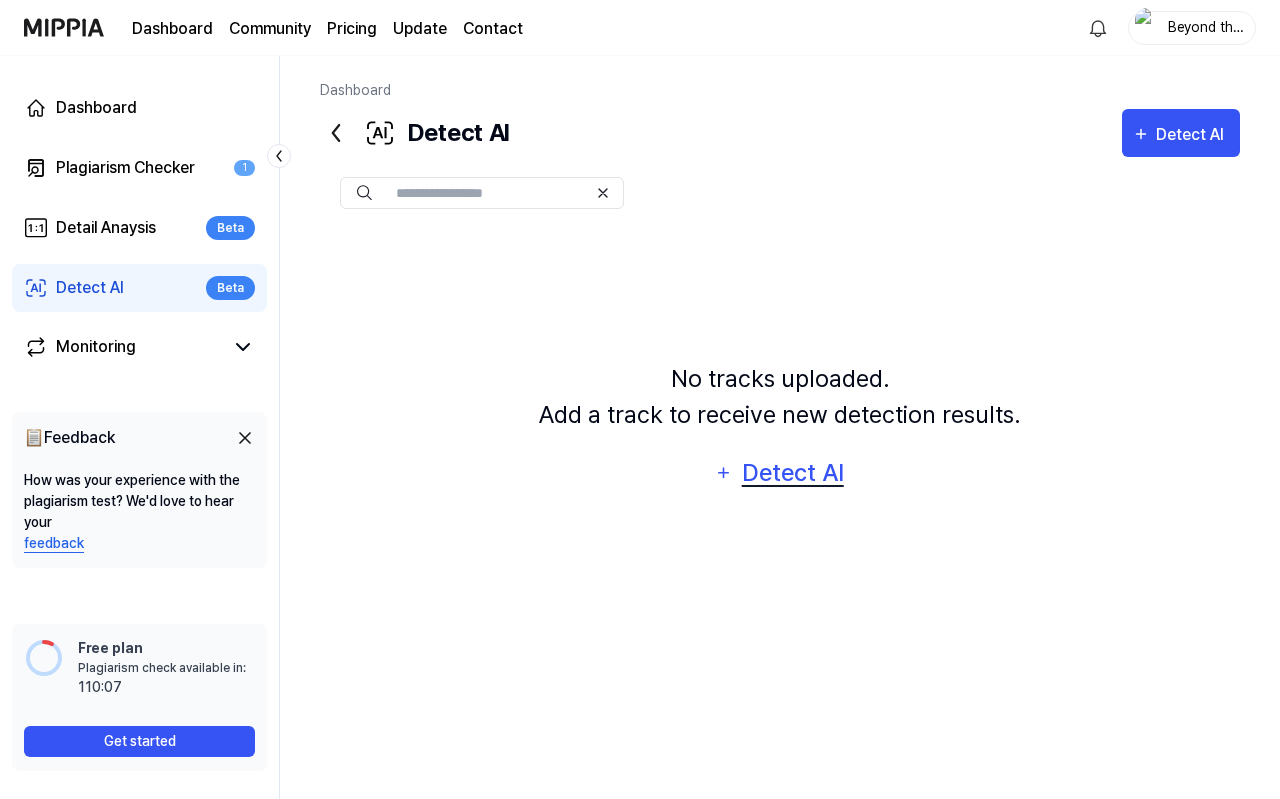 click on "Detect AI" at bounding box center [792, 473] 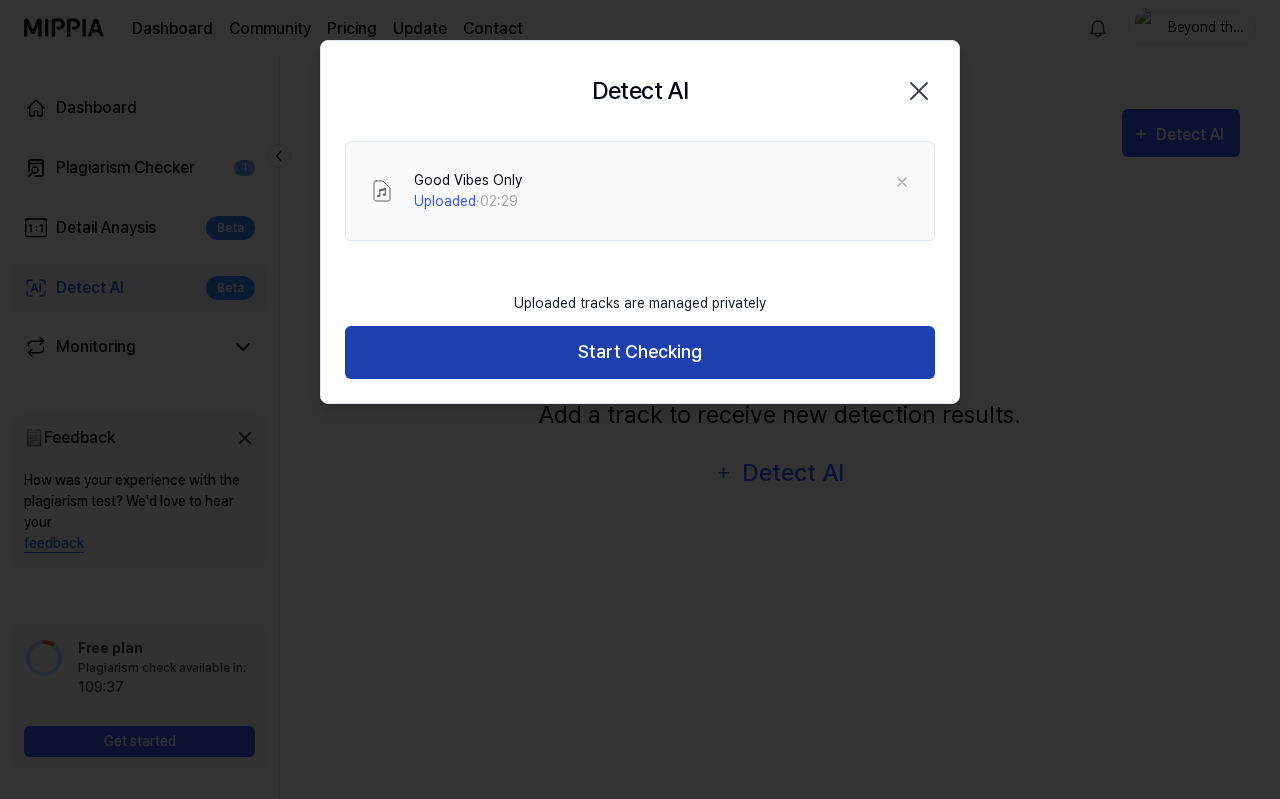 click on "Start Checking" at bounding box center (640, 352) 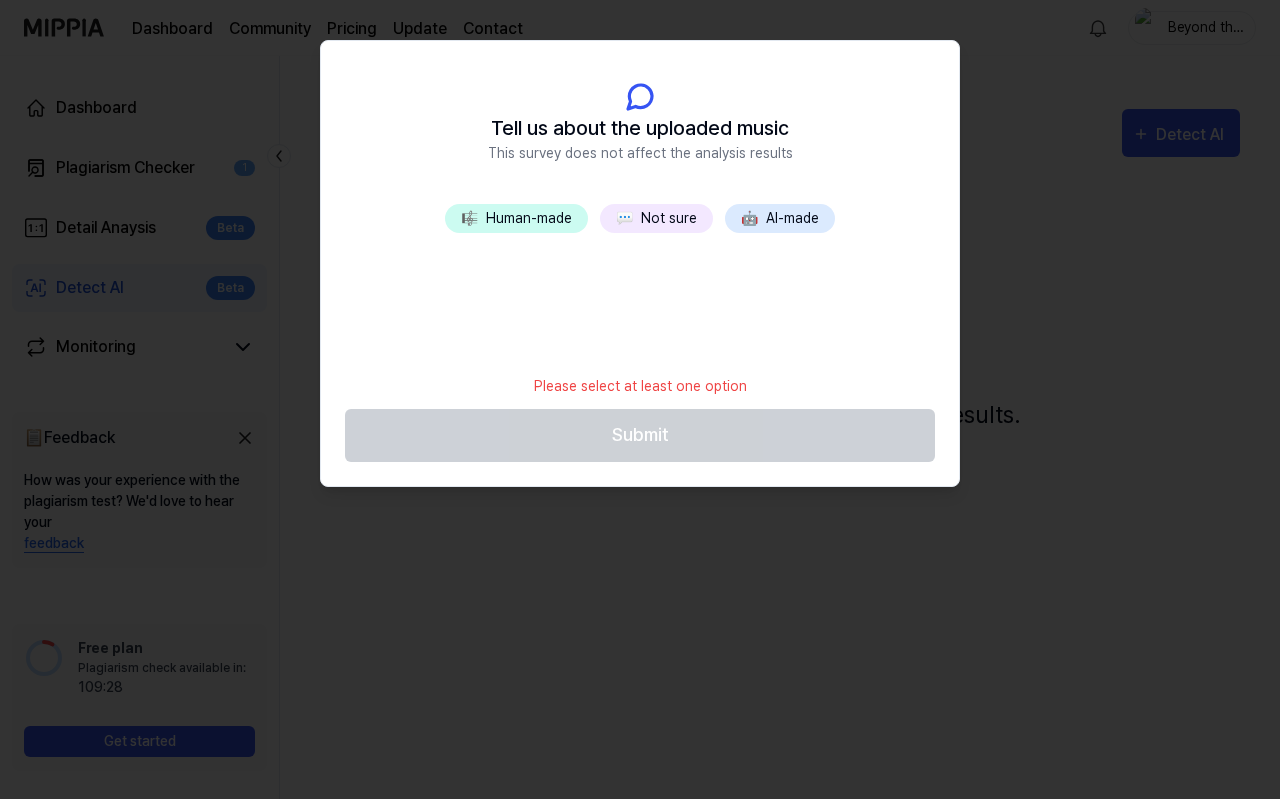 click on "💬 Not sure" at bounding box center (656, 218) 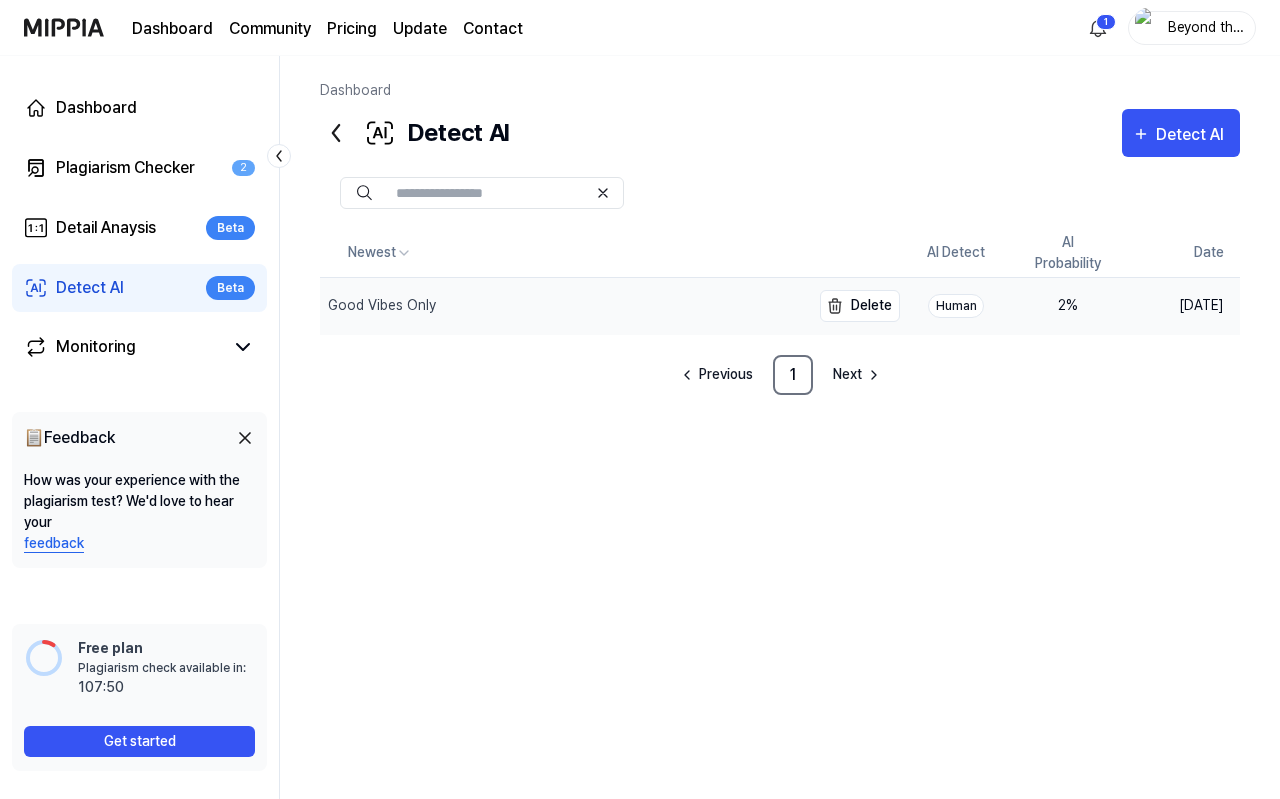 click on "Good Vibes Only" at bounding box center (382, 305) 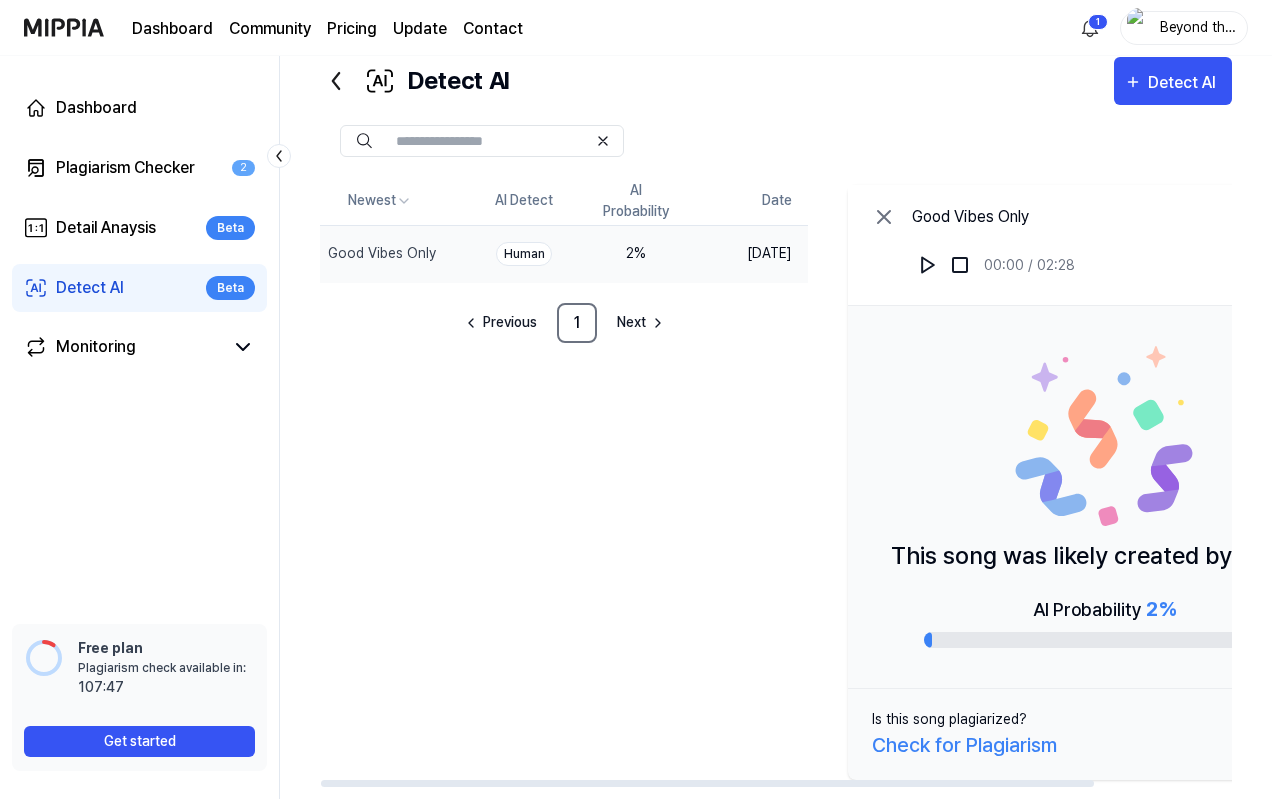 scroll, scrollTop: 77, scrollLeft: 0, axis: vertical 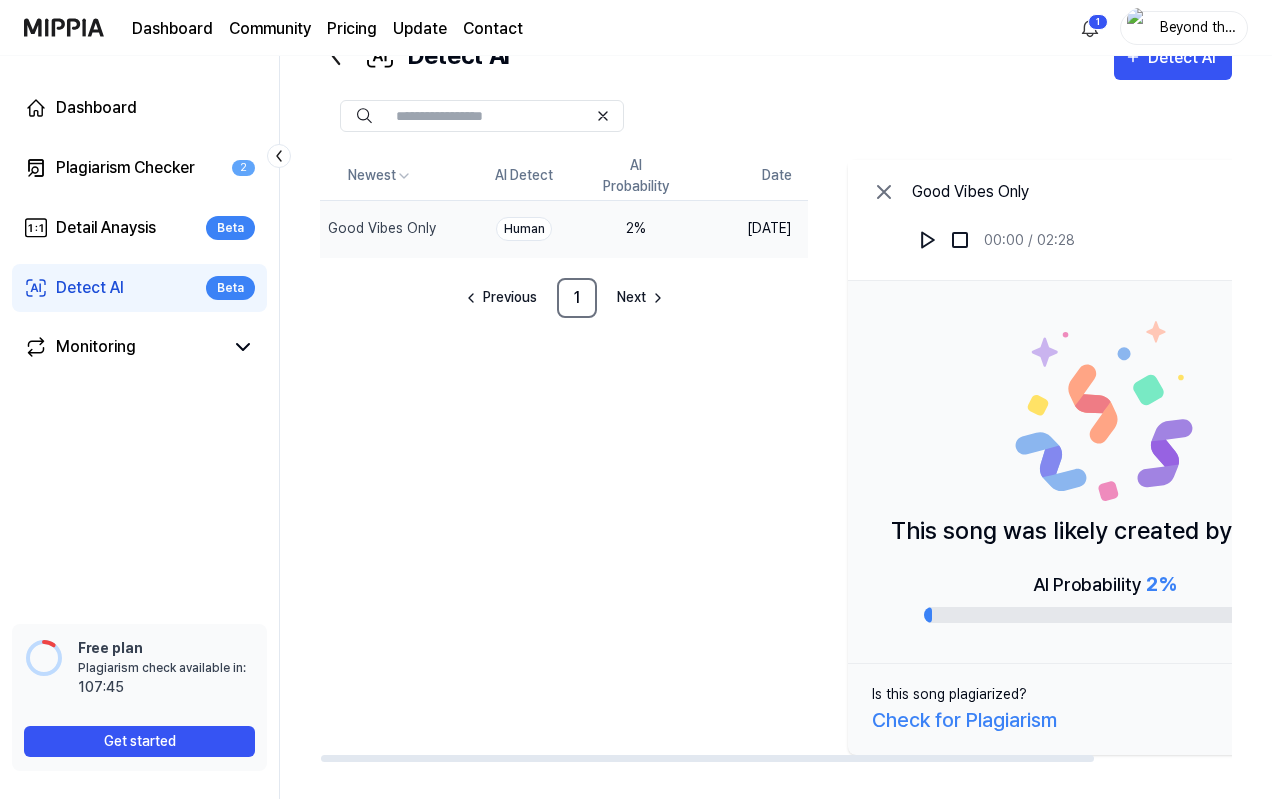 drag, startPoint x: 1064, startPoint y: 589, endPoint x: 1179, endPoint y: 588, distance: 115.00435 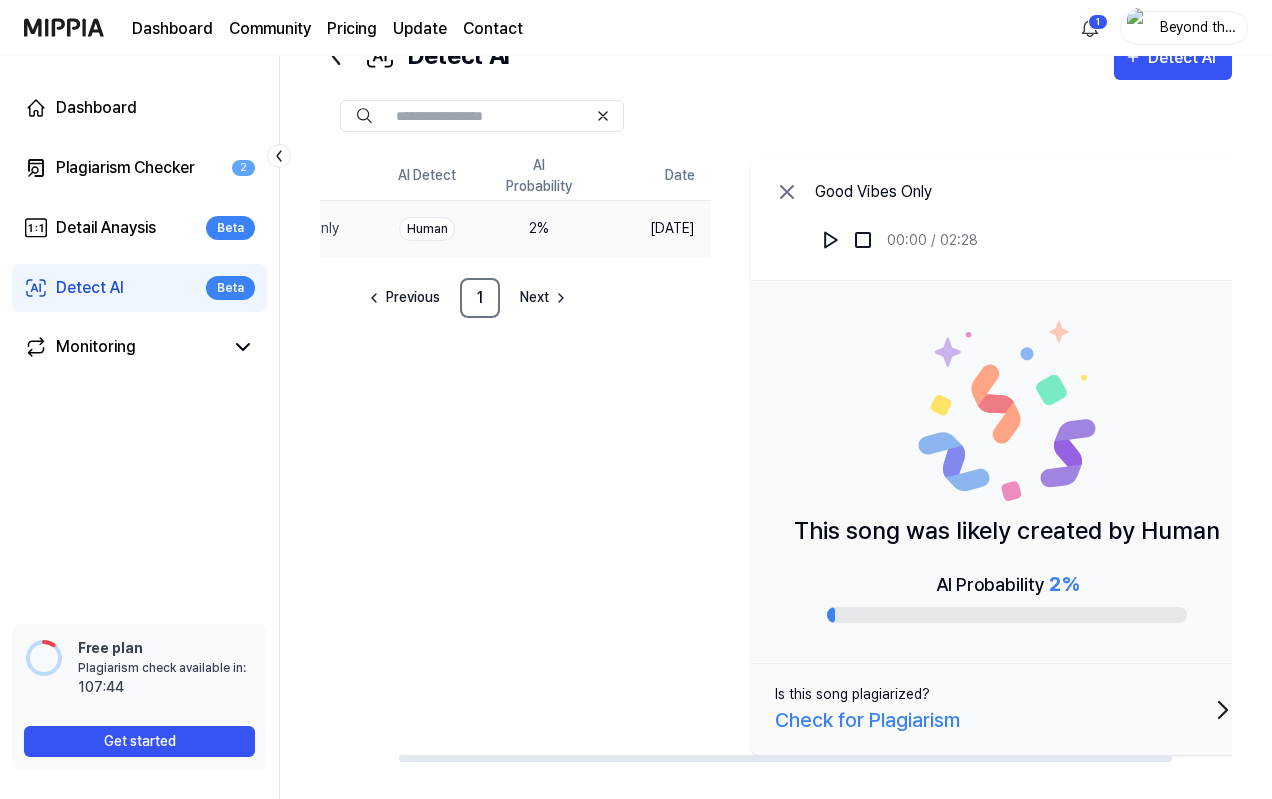 scroll, scrollTop: 0, scrollLeft: 162, axis: horizontal 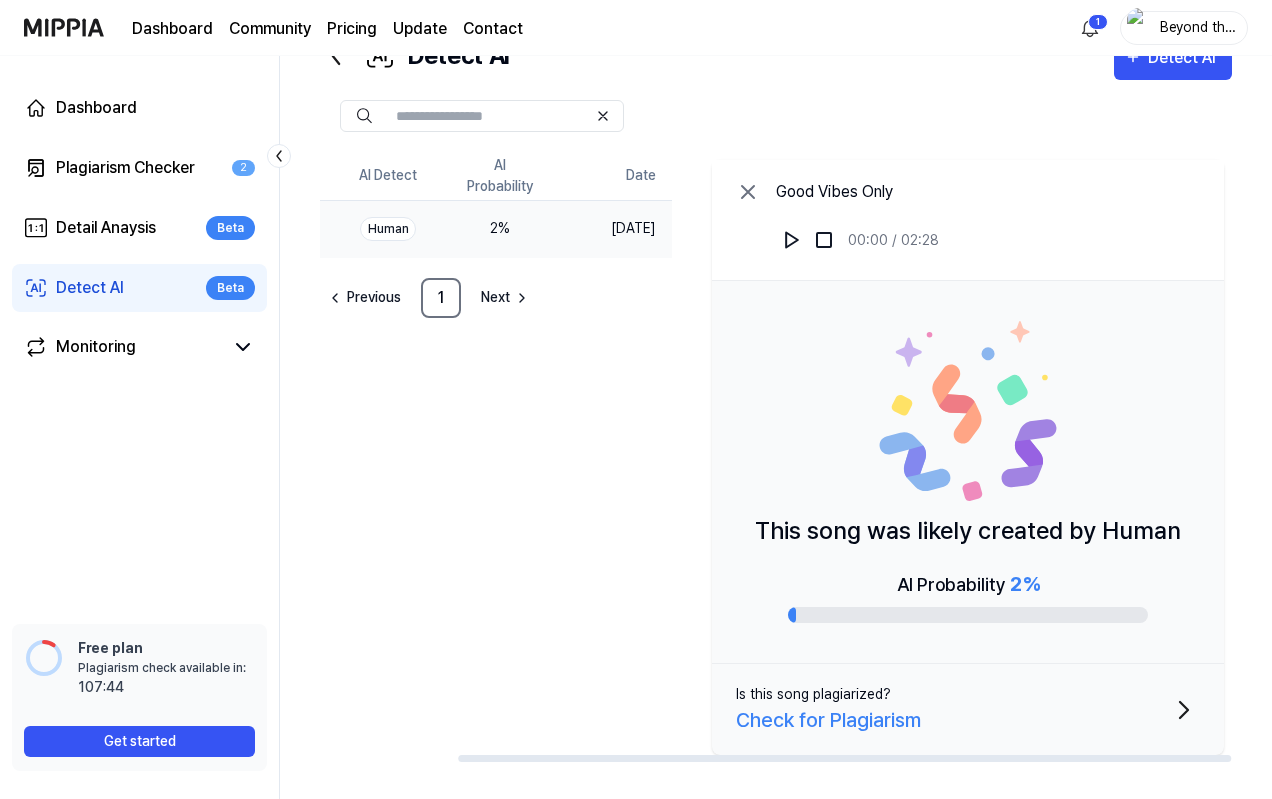 drag, startPoint x: 1205, startPoint y: 583, endPoint x: 734, endPoint y: 531, distance: 473.8618 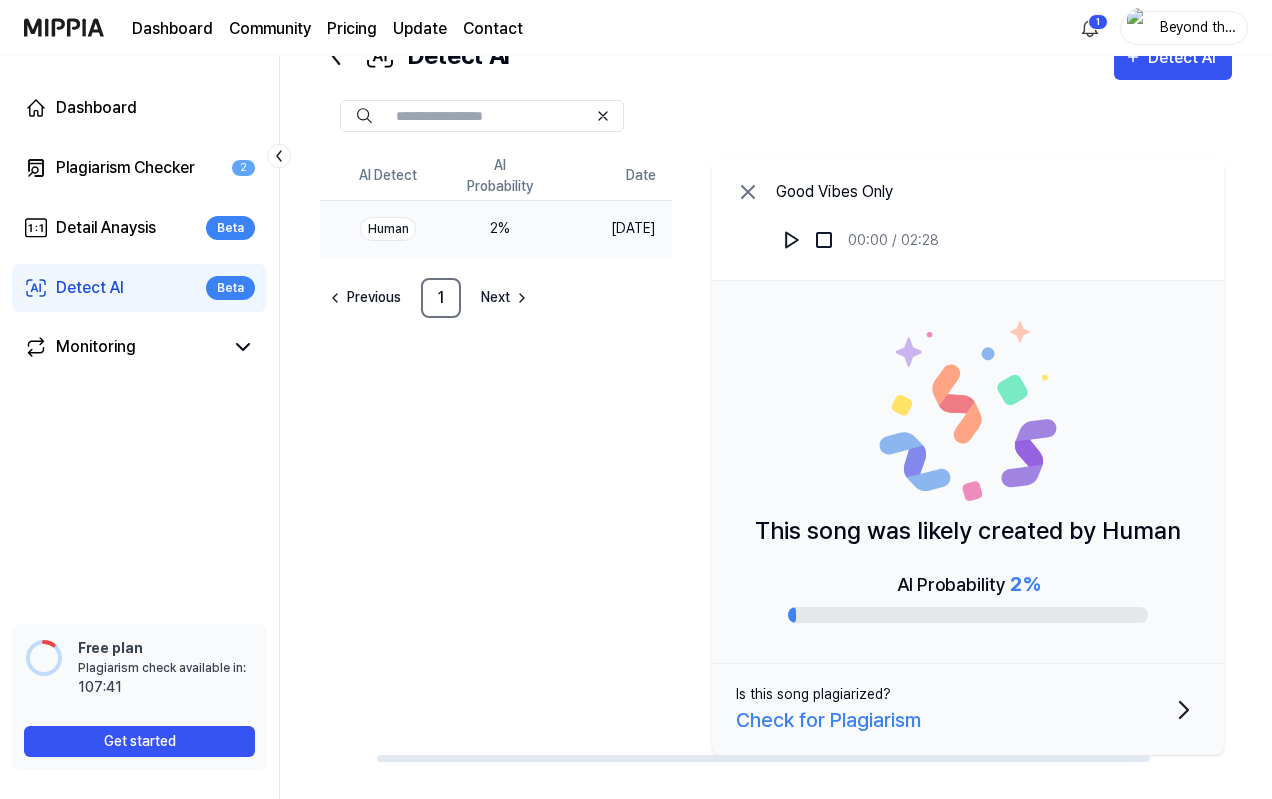 scroll, scrollTop: 0, scrollLeft: 62, axis: horizontal 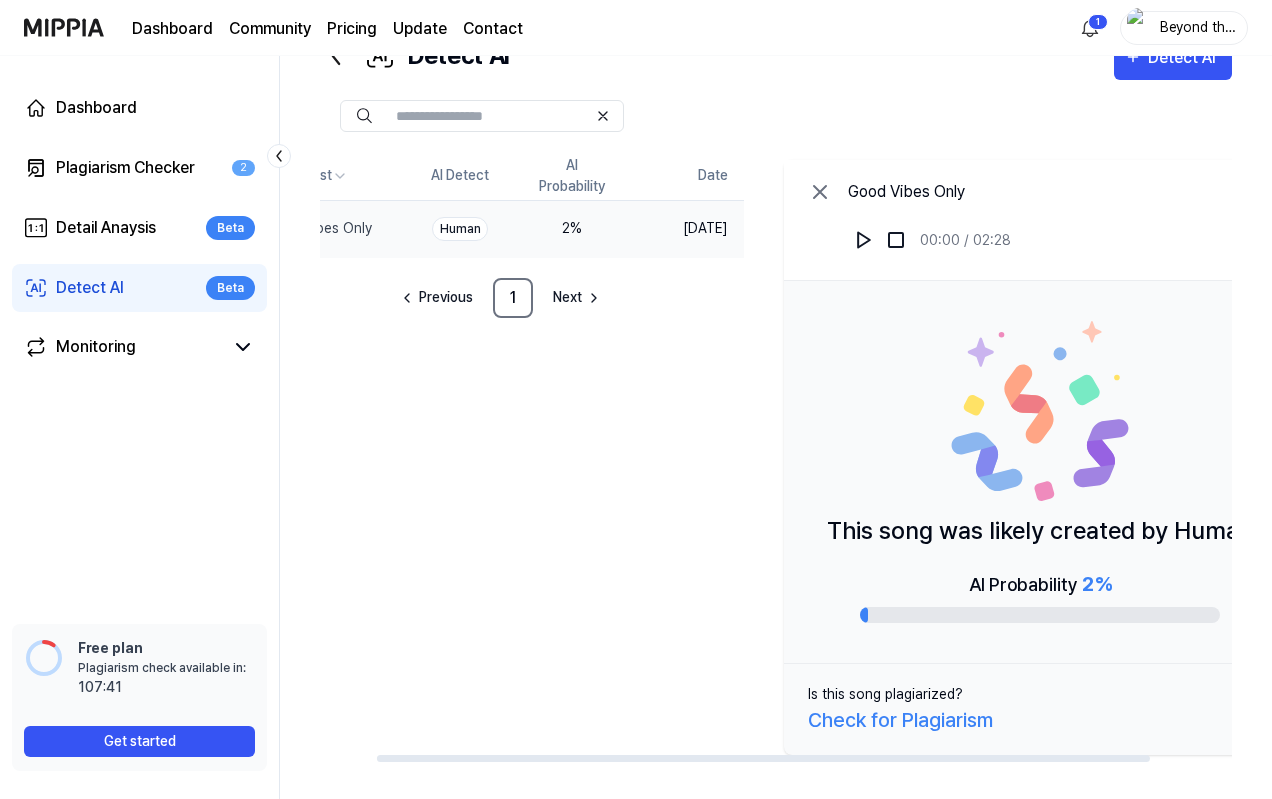 drag, startPoint x: 877, startPoint y: 578, endPoint x: 856, endPoint y: 500, distance: 80.77747 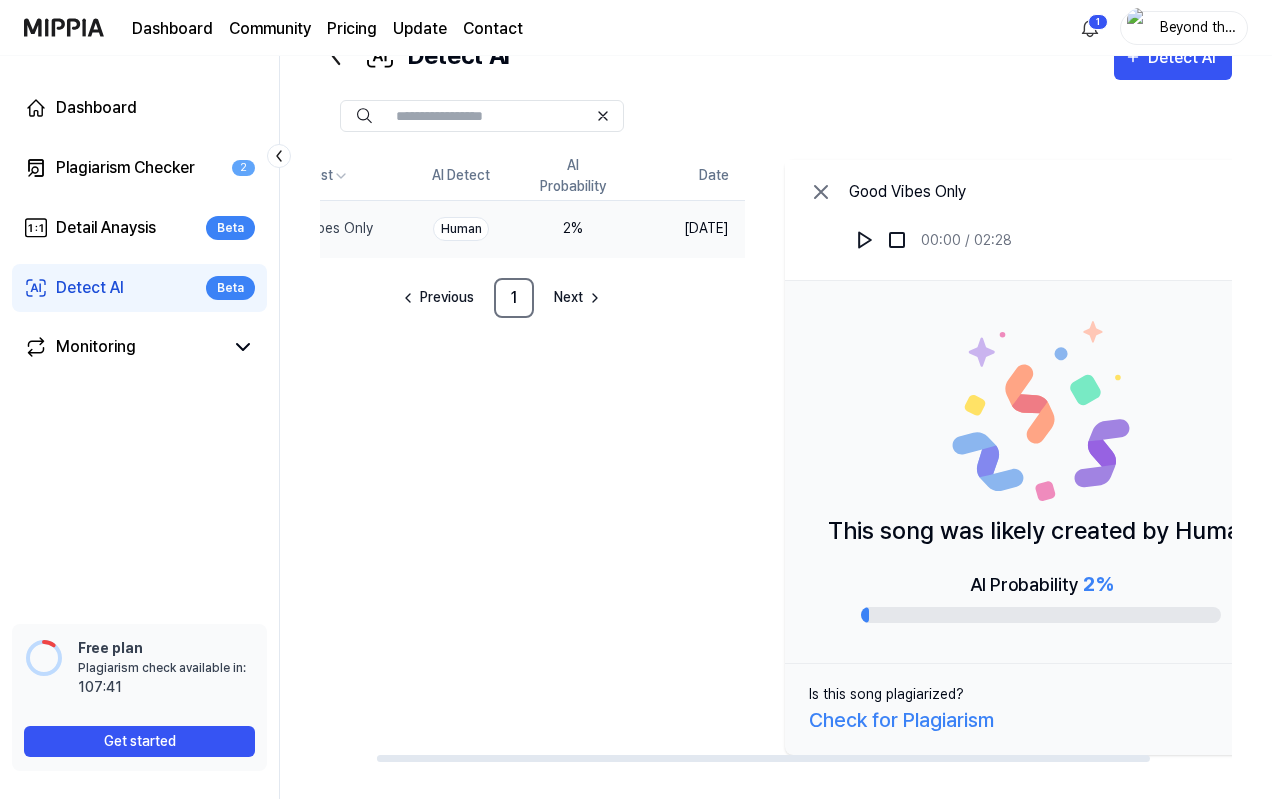 click on "This song was likely created by Human AI Probability   2 %" at bounding box center (1041, 472) 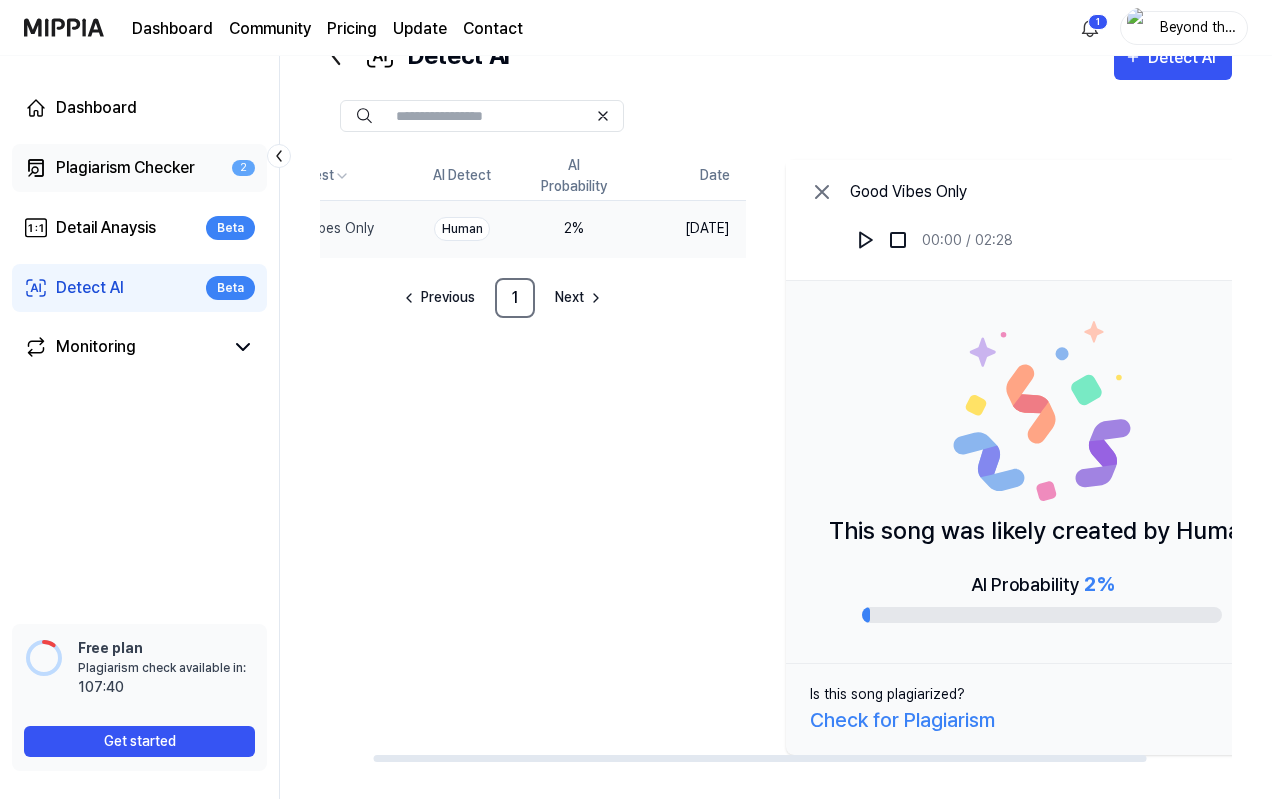 click on "Plagiarism Checker" at bounding box center [125, 168] 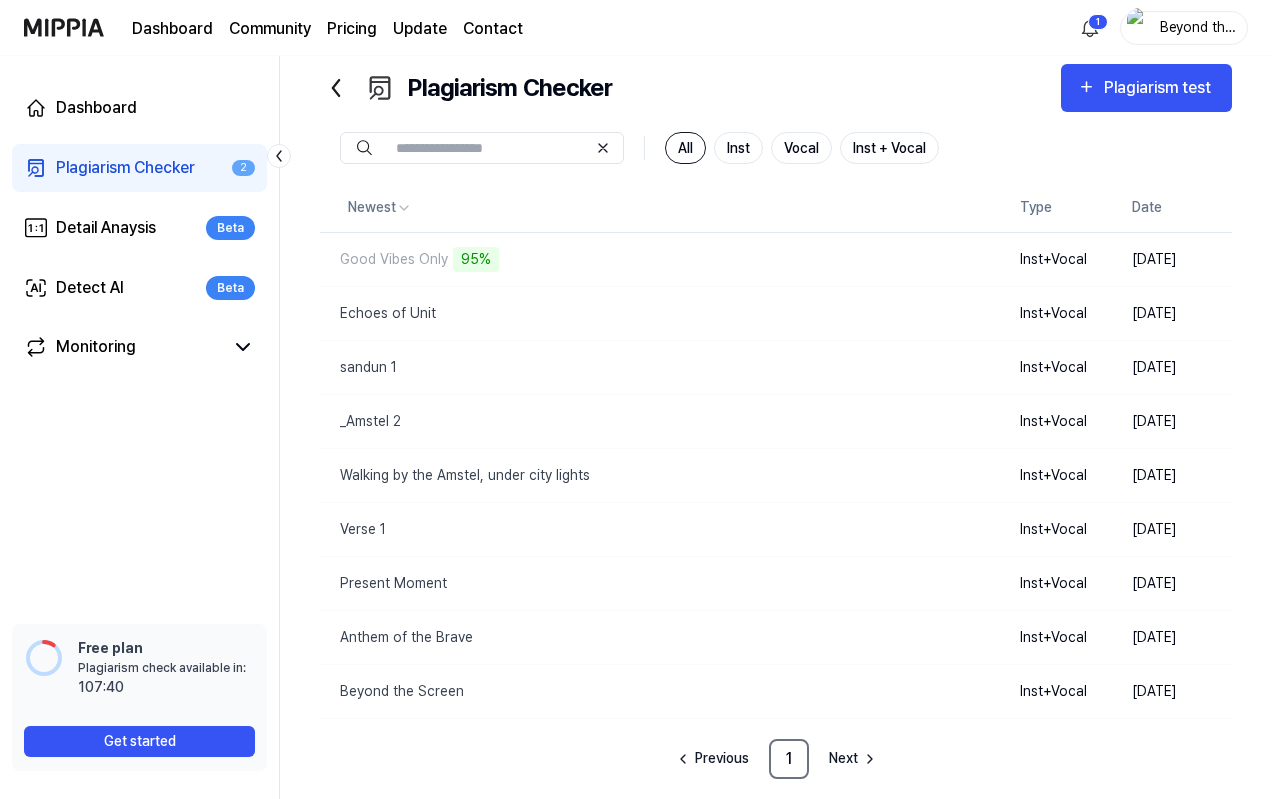 scroll, scrollTop: 45, scrollLeft: 0, axis: vertical 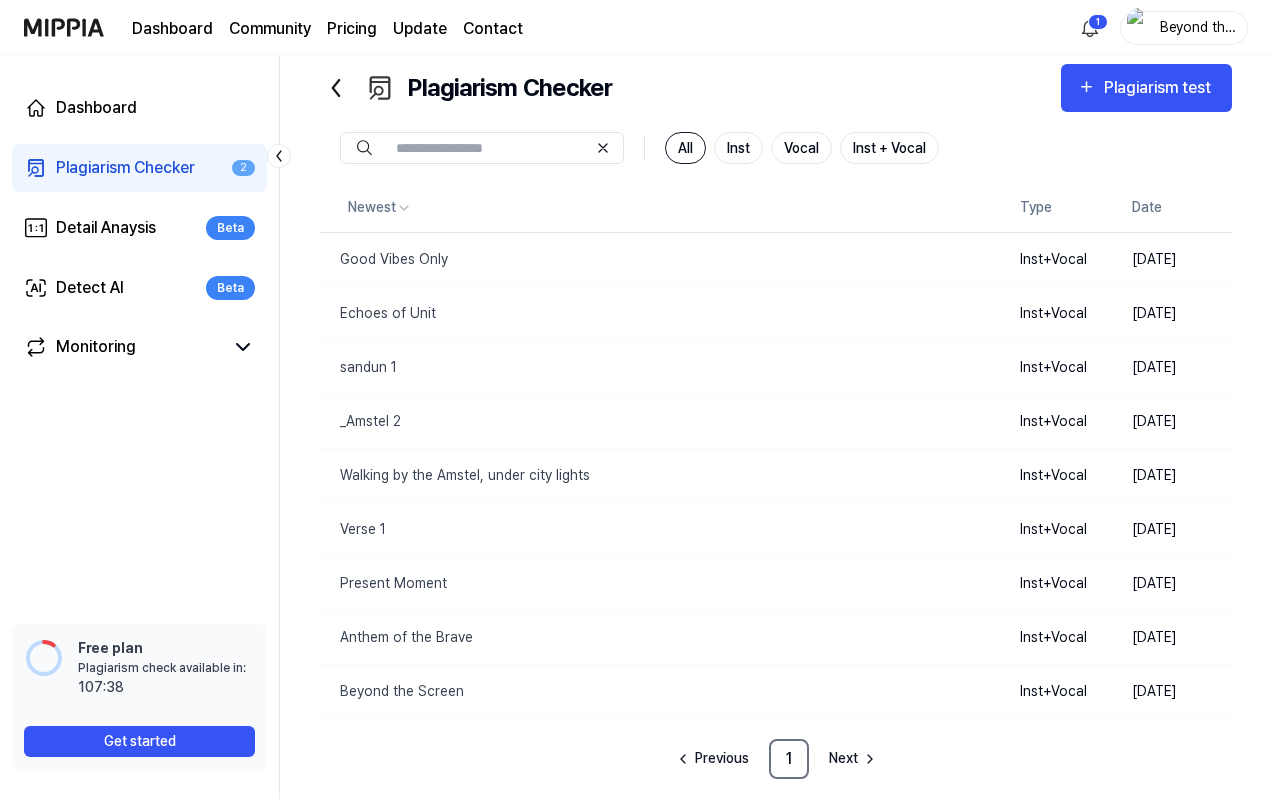 click 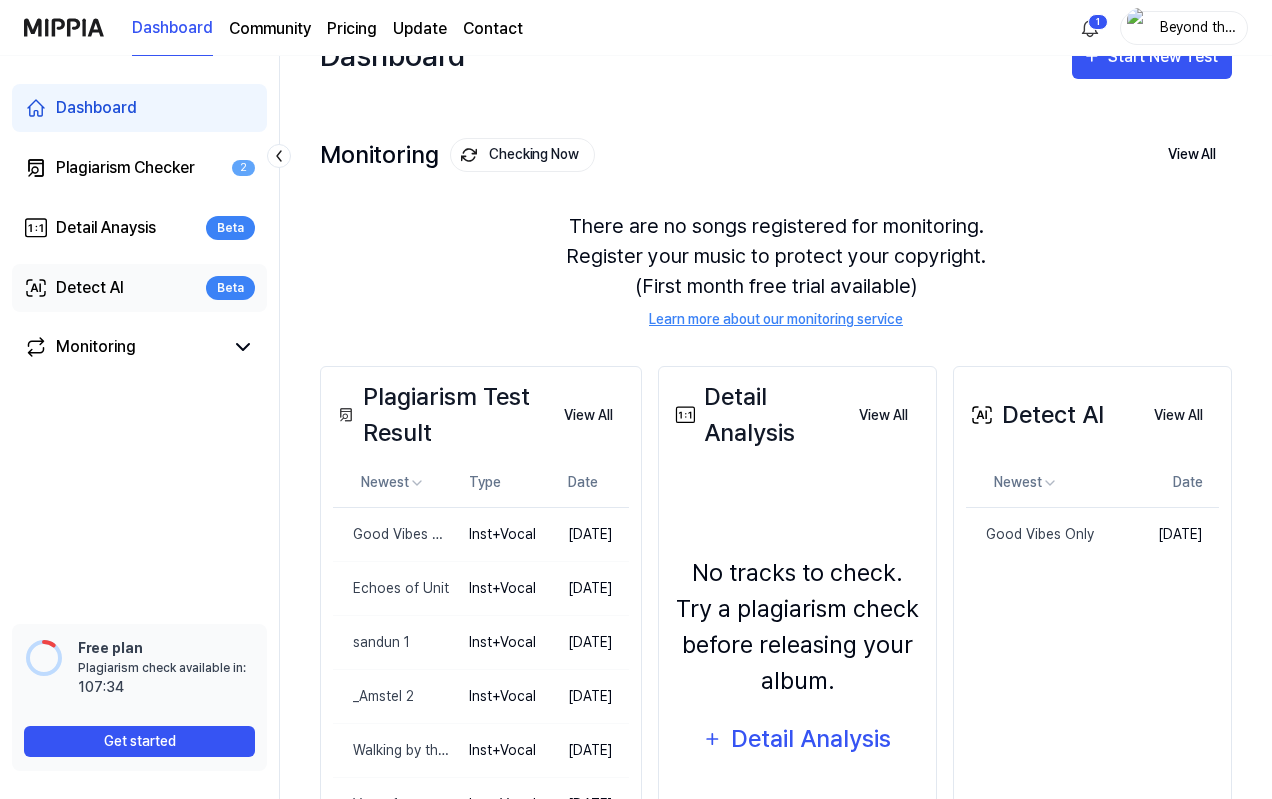click on "Detect AI Beta" at bounding box center (139, 288) 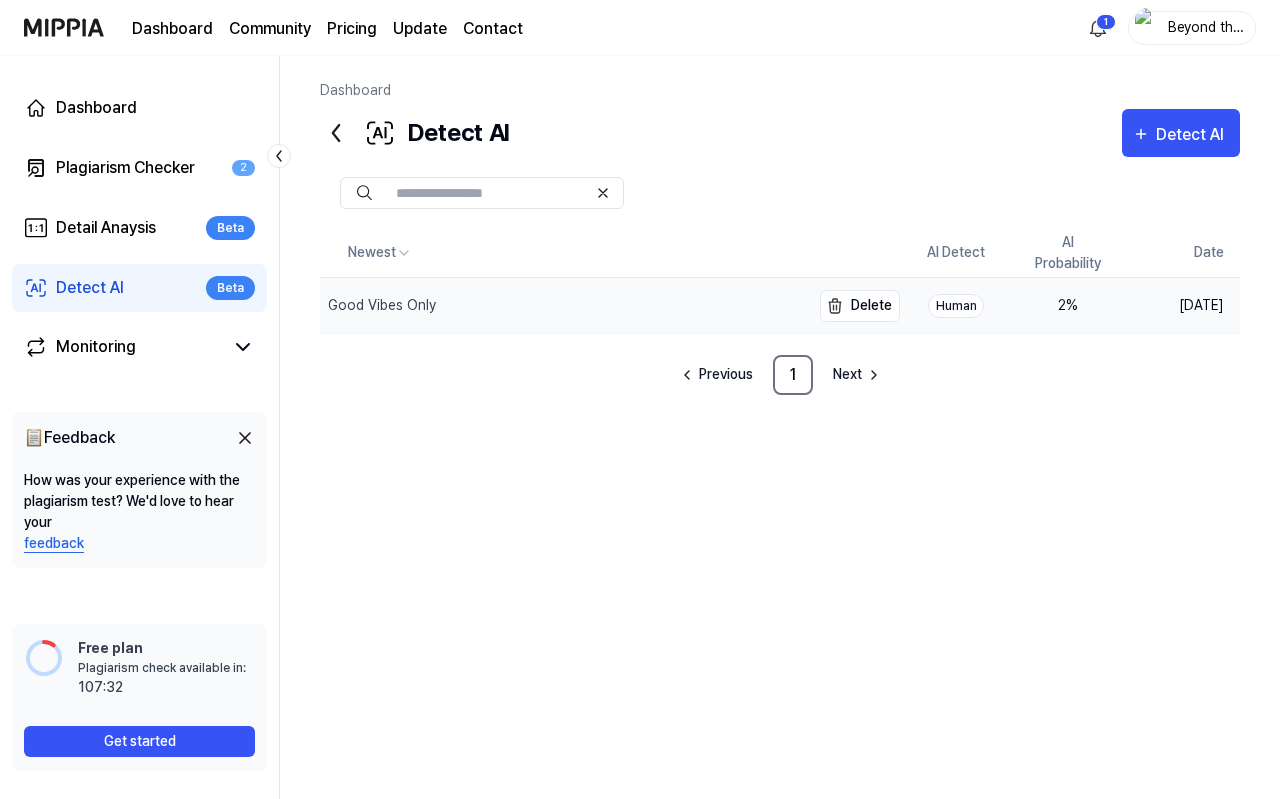 click on "Good Vibes Only" at bounding box center [382, 305] 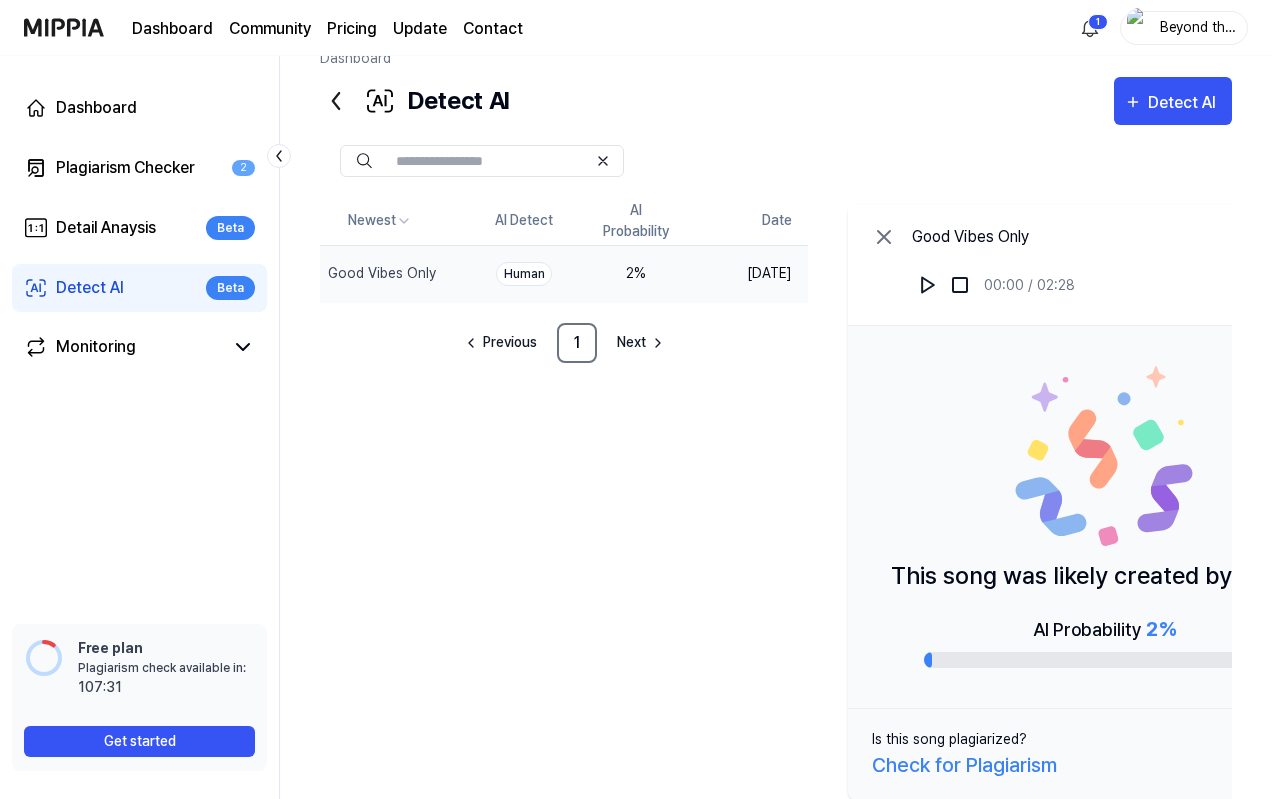 scroll, scrollTop: 77, scrollLeft: 0, axis: vertical 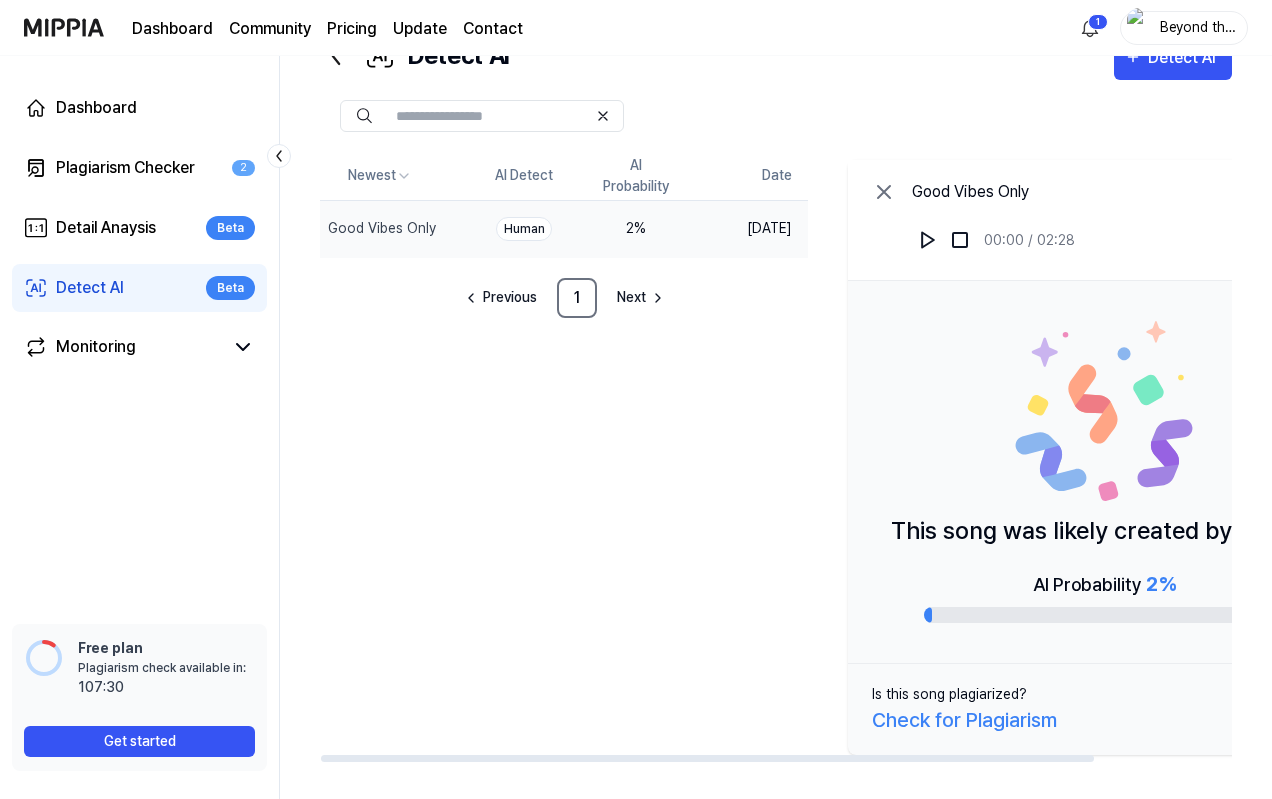 click on "Check for Plagiarism" at bounding box center [964, 720] 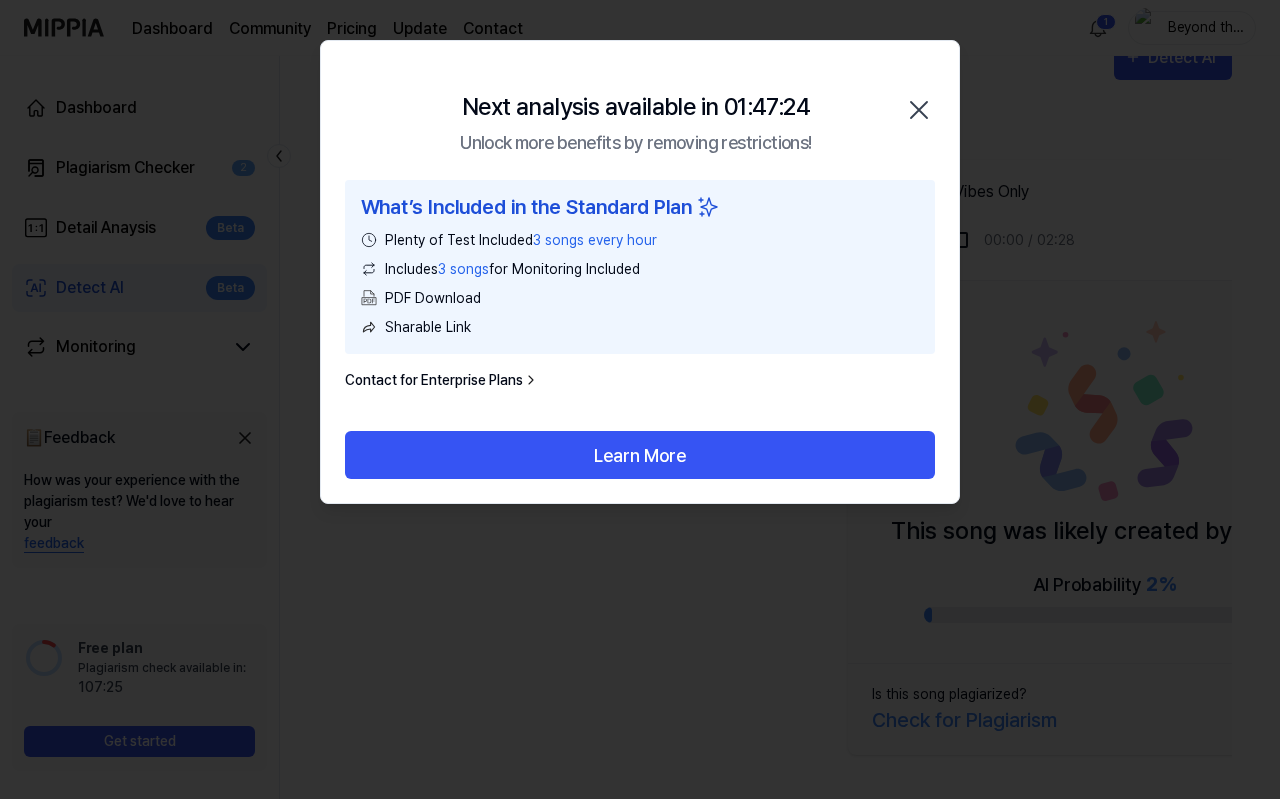 click 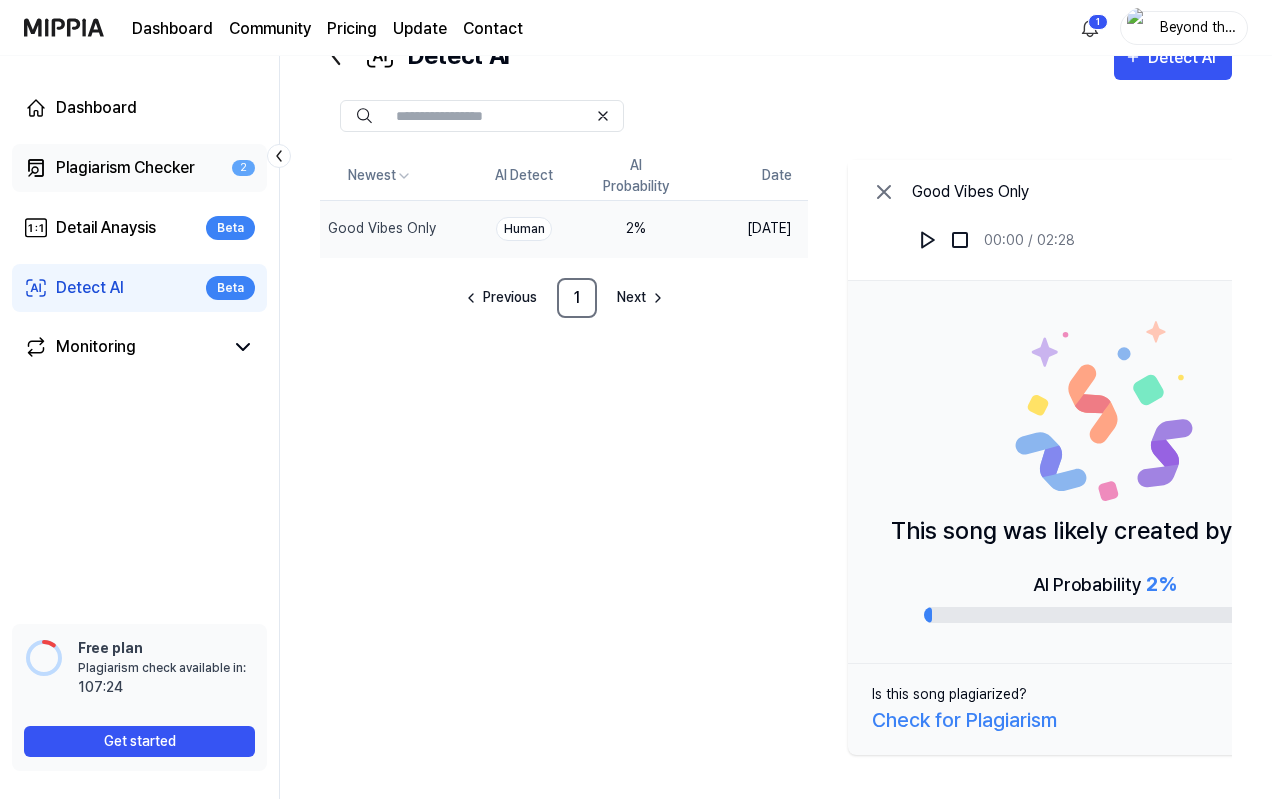 click on "Plagiarism Checker 2" at bounding box center [139, 168] 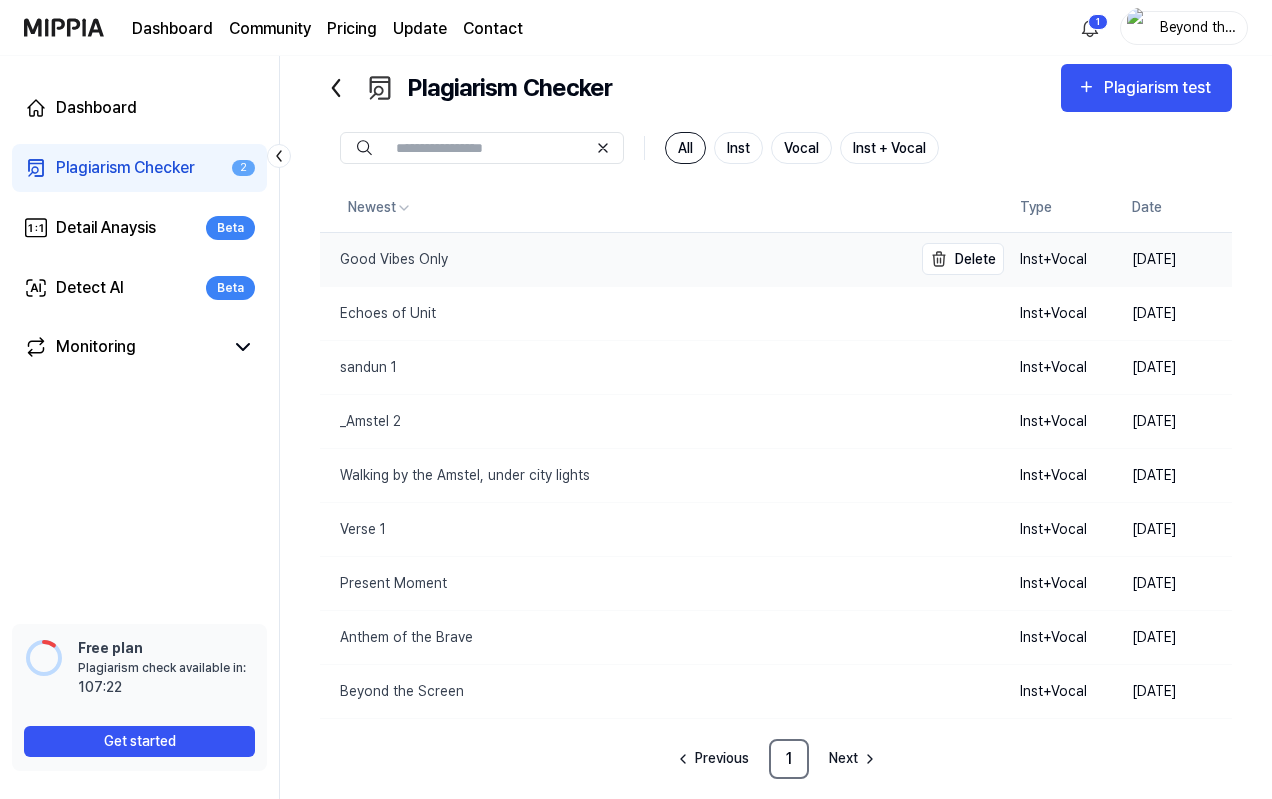 click on "Good Vibes Only" at bounding box center [384, 259] 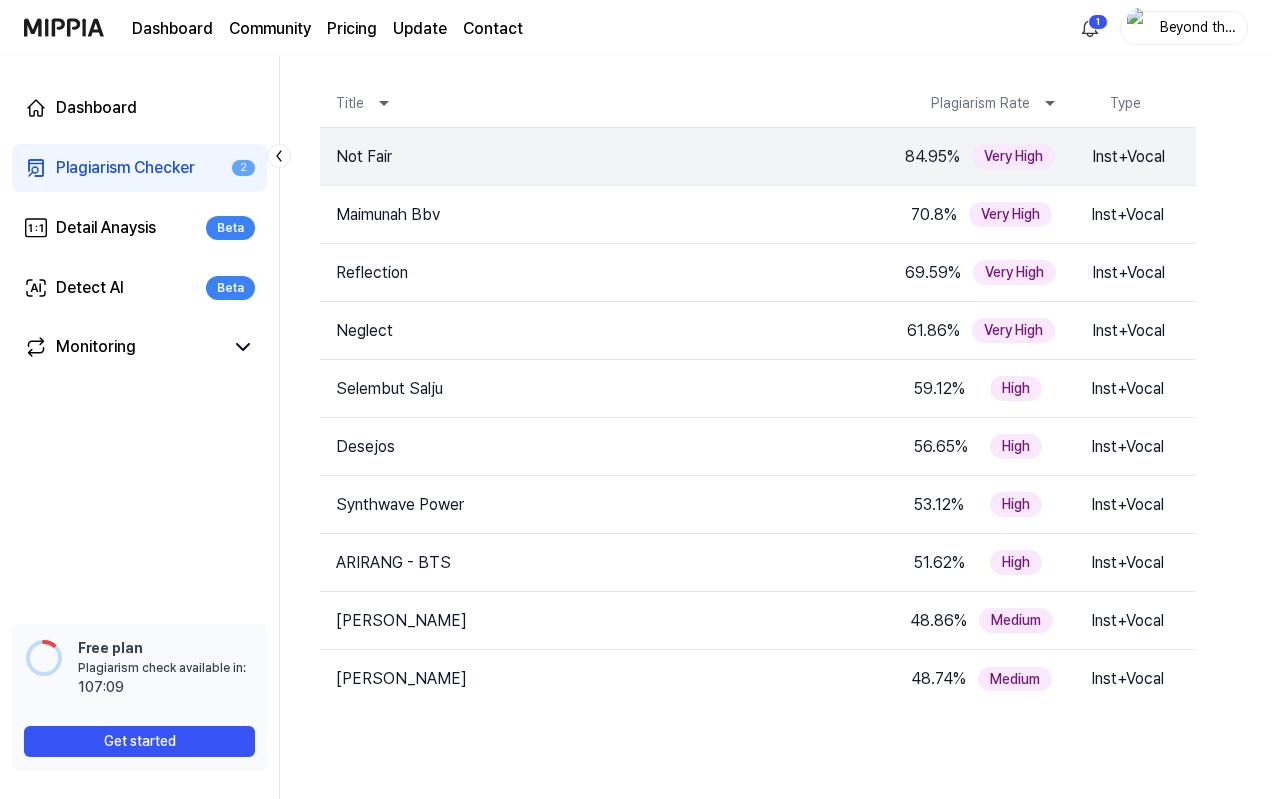 scroll, scrollTop: 0, scrollLeft: 0, axis: both 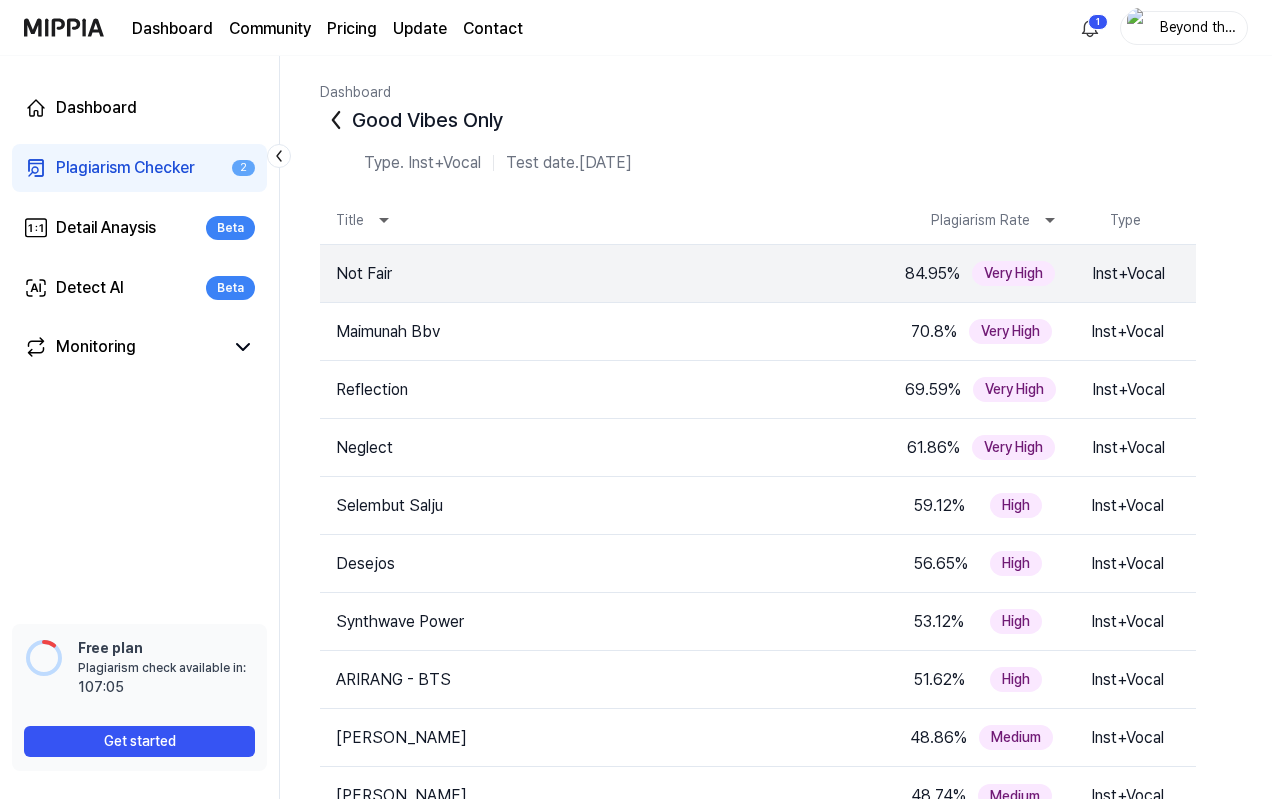 click 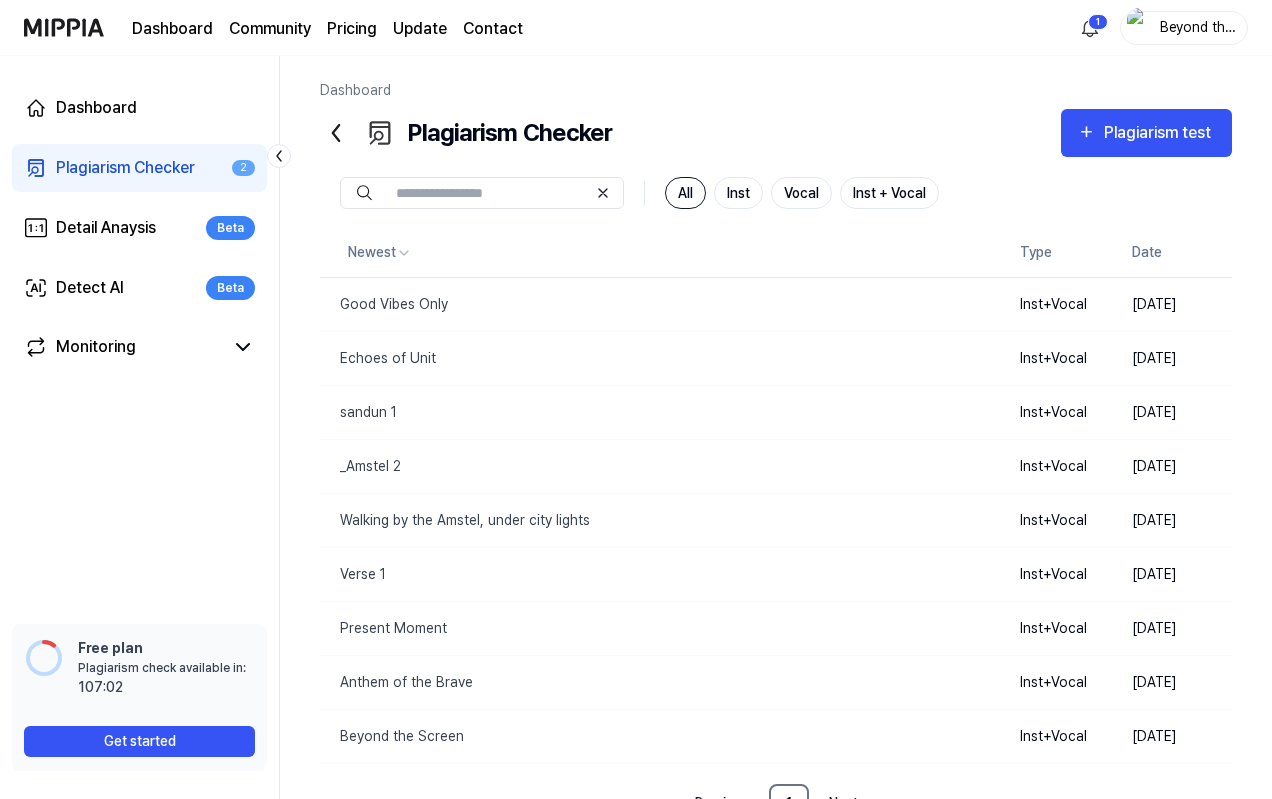 click on "1 Beyond the Screen" at bounding box center (1161, 28) 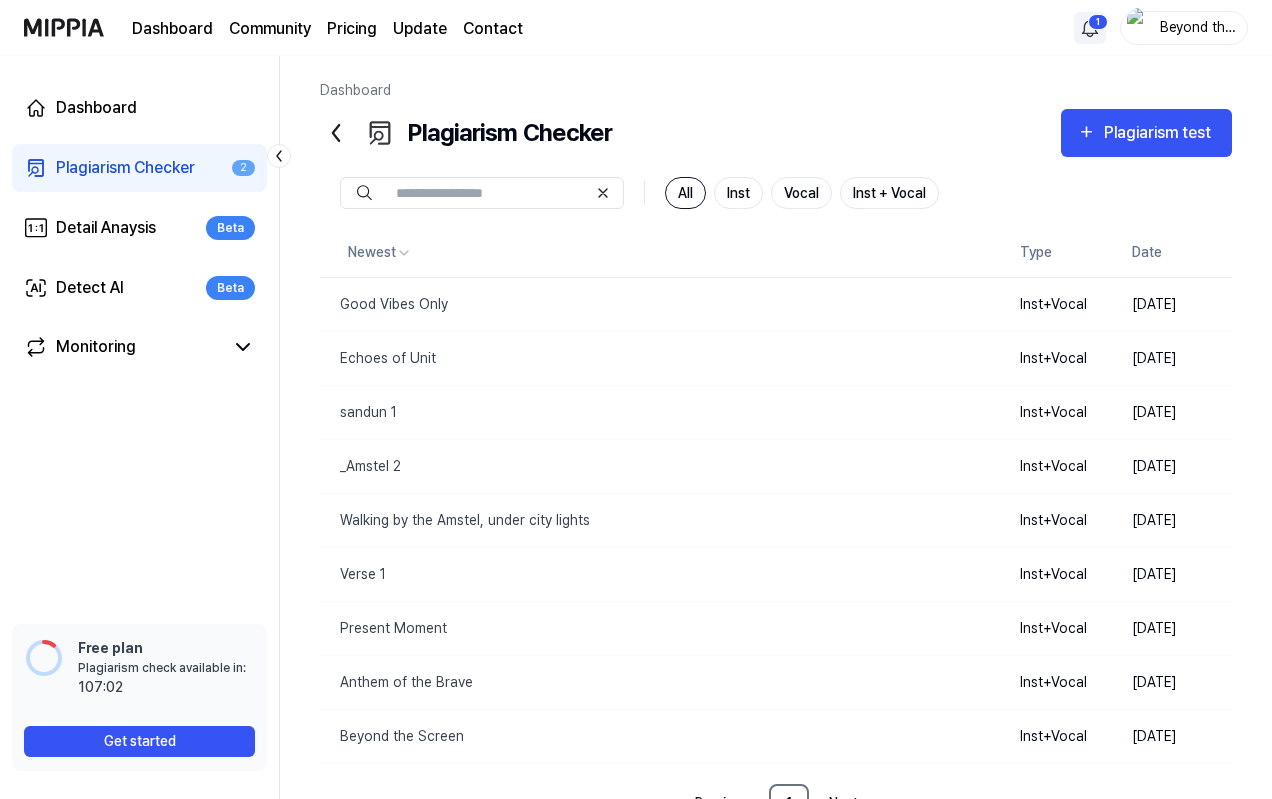 click on "Dashboard Community Pricing Update Contact 1 Beyond the Screen Dashboard Plagiarism Checker 2 Detail Anaysis Beta Detect AI Beta Monitoring 📋  Feedback How was your experience with the plagiarism test? We'd love to hear your  feedback Free plan Plagiarism check available in:  available in:      107:02 Get started Dashboard Plagiarism Checker  Plagiarism test Plagiarism Checker Detail Analysis Detect AI All Inst Vocal Inst + Vocal Newest Type Date Good Vibes Only Delete Inst+Vocal [DATE] Echoes of Unit Delete Inst+Vocal [DATE] sandun 1 Delete Inst+Vocal [DATE] _Amstel 2 Delete Inst+Vocal [DATE] Walking by the Amstel, under city lights Delete Inst+Vocal [DATE] Verse 1 Delete Inst+Vocal [DATE] Present Moment Delete Inst+Vocal [DATE] Anthem of the Brave Delete Inst+Vocal [DATE] Beyond the Screen Delete Inst+Vocal [DATE] Previous 1 Next" at bounding box center [636, 399] 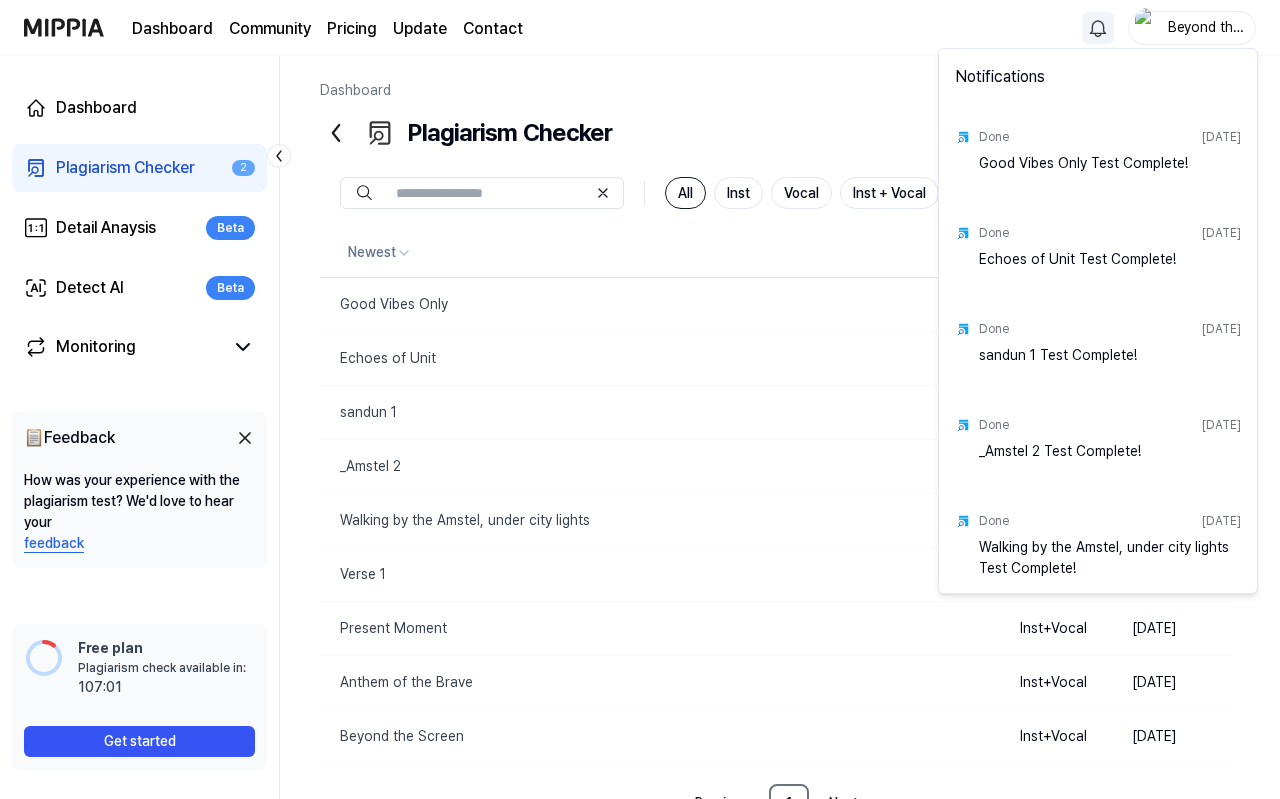 click on "Dashboard Community Pricing Update Contact Beyond the Screen Dashboard Plagiarism Checker 2 Detail Anaysis Beta Detect AI Beta Monitoring 📋  Feedback How was your experience with the plagiarism test? We'd love to hear your  feedback Free plan Plagiarism check available in:  available in:      107:01 Get started Dashboard Plagiarism Checker  Plagiarism test Plagiarism Checker Detail Analysis Detect AI All Inst Vocal Inst + Vocal Newest Type Date Good Vibes Only Delete Inst+Vocal [DATE] Echoes of Unit Delete Inst+Vocal [DATE] sandun 1 Delete Inst+Vocal [DATE] _Amstel 2 Delete Inst+Vocal [DATE] Walking by the Amstel, under city lights Delete Inst+Vocal [DATE] Verse 1 Delete Inst+Vocal [DATE] Present Moment Delete Inst+Vocal [DATE] Anthem of the Brave Delete Inst+Vocal [DATE] Beyond the Screen Delete Inst+Vocal [DATE] Previous 1 Next Notifications Done [DATE] Good Vibes Only Test Complete! Done [DATE] Echoes of Unit Test Complete! Done [DATE] Done" at bounding box center (640, 399) 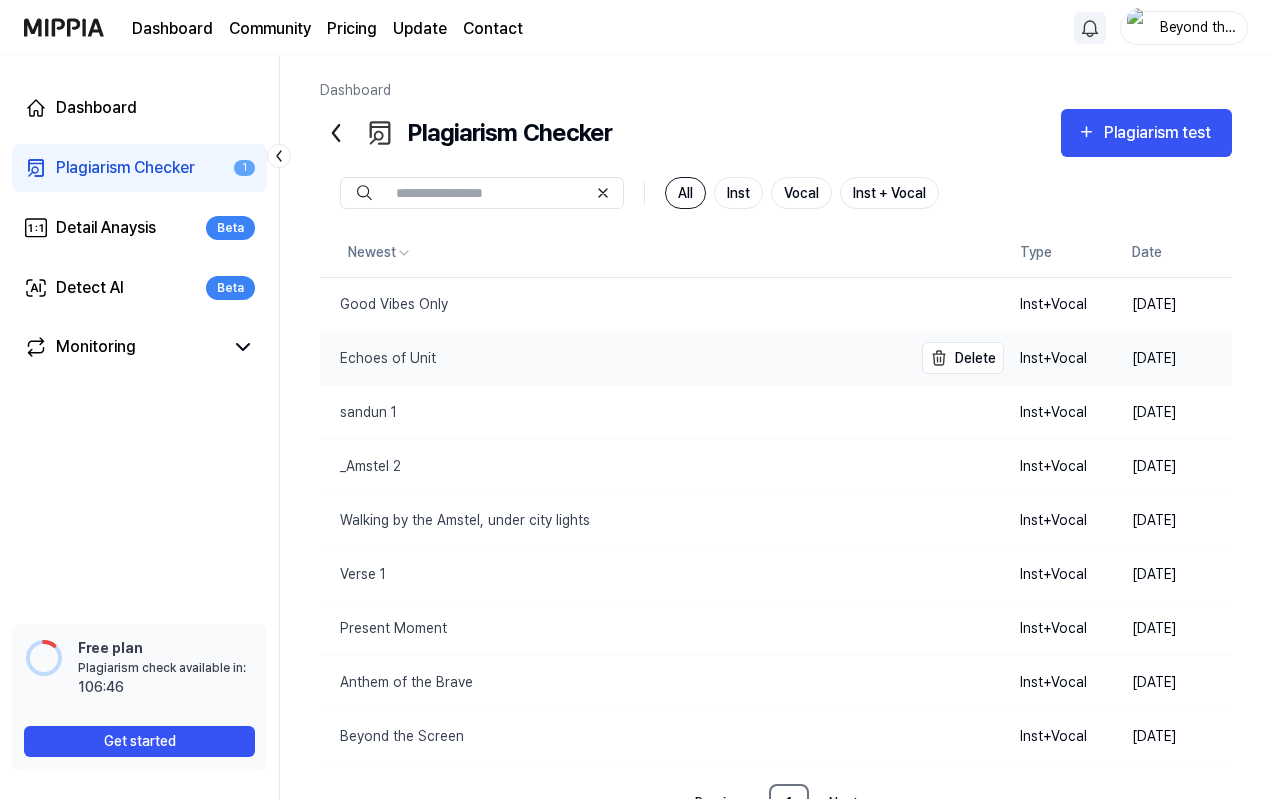 click on "Echoes of Unit" at bounding box center (378, 358) 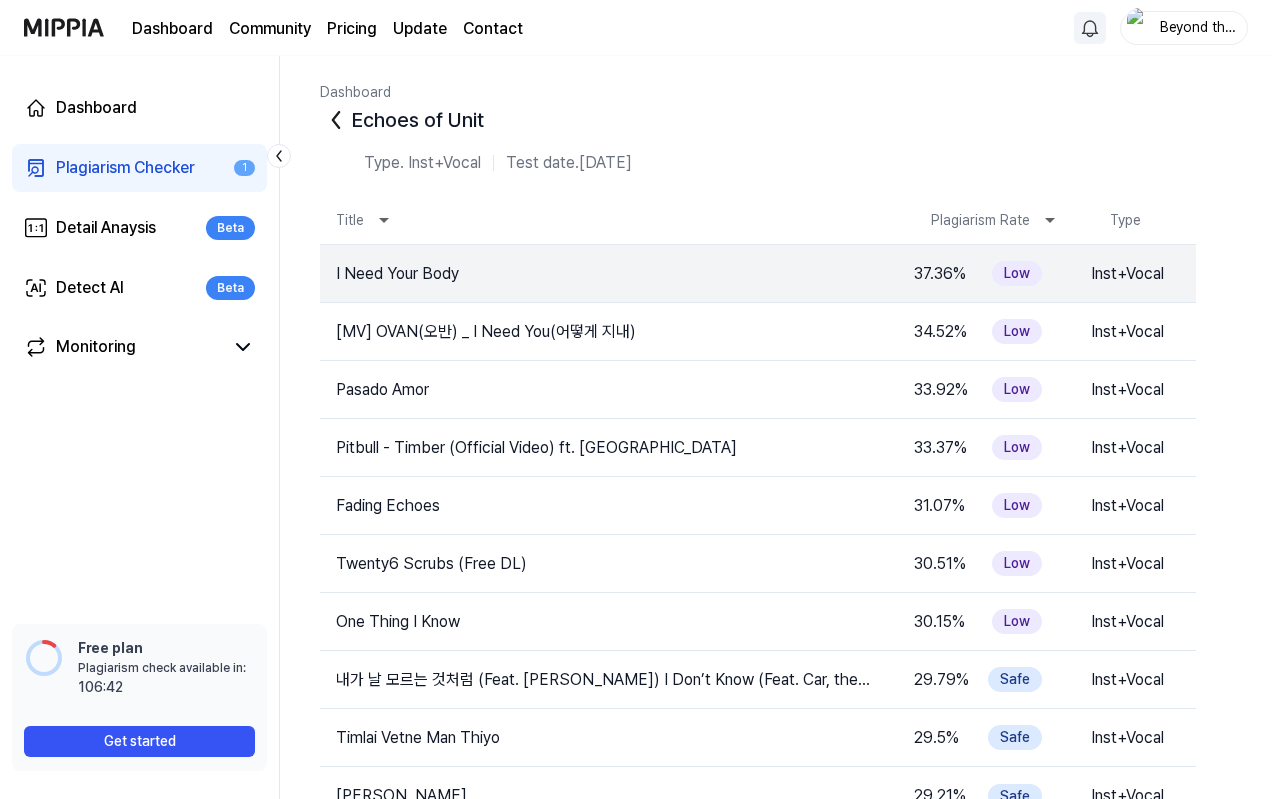 click 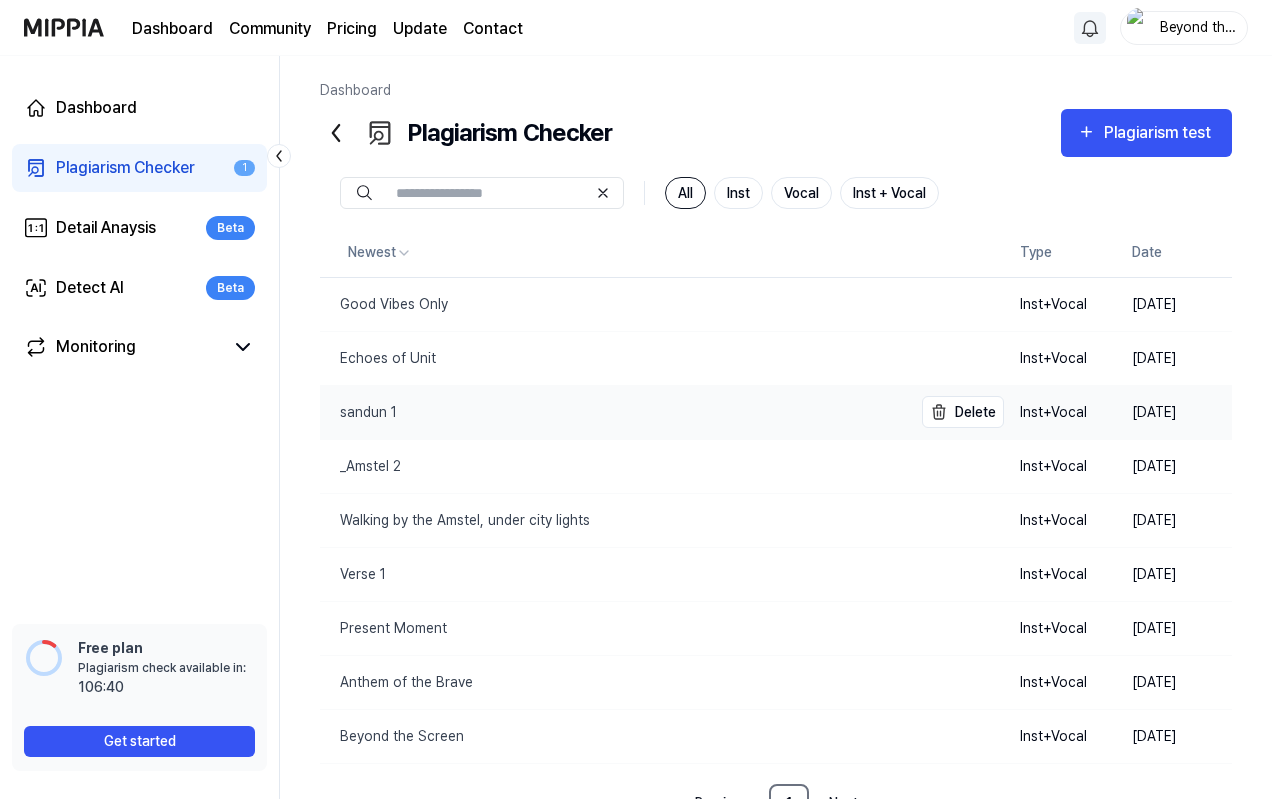 click on "sandun 1" at bounding box center (358, 412) 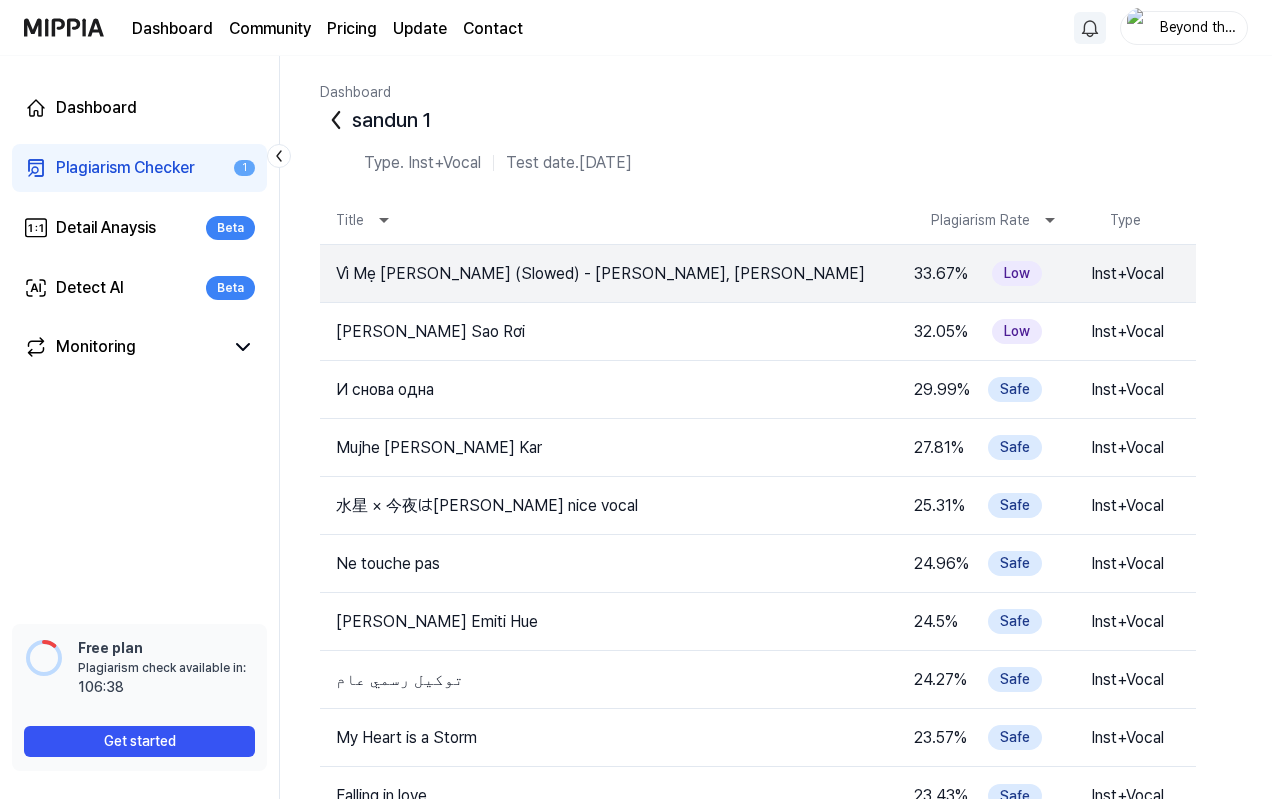 click 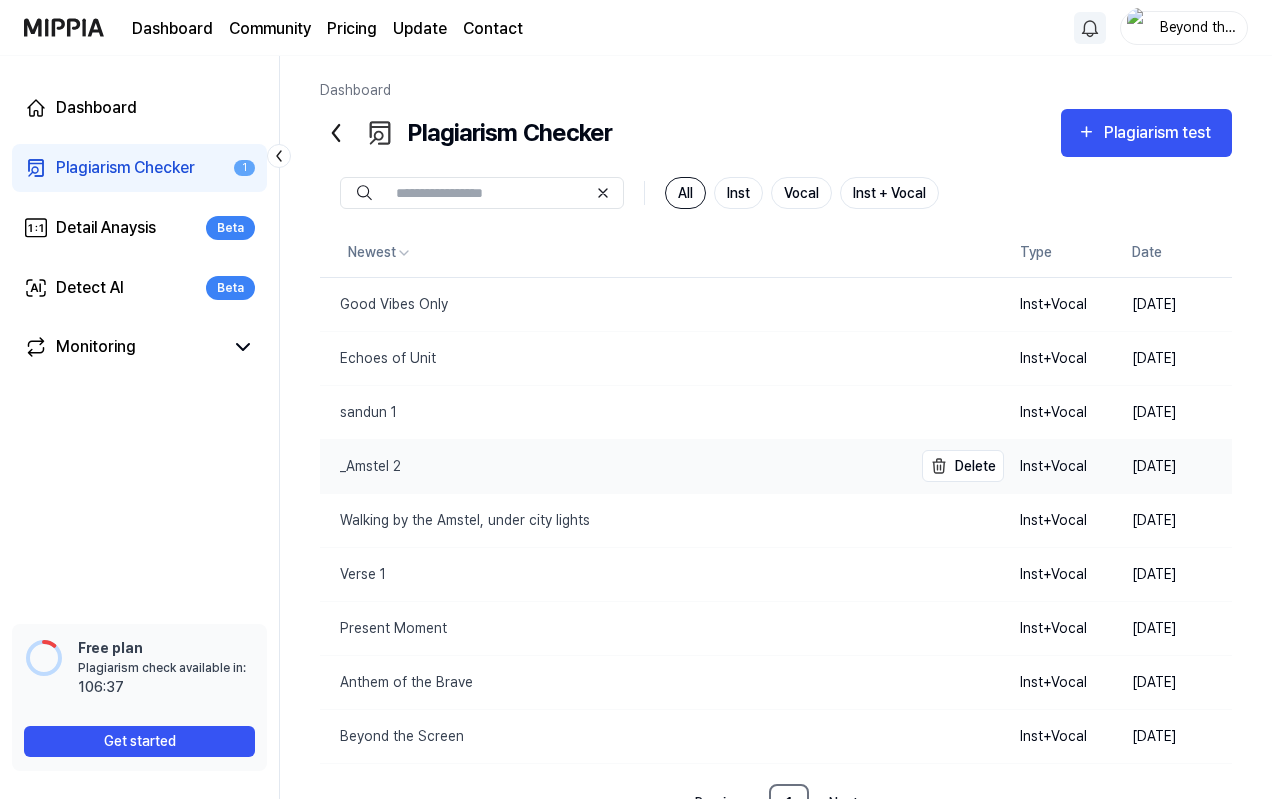 click on "_Amstel 2" at bounding box center (616, 466) 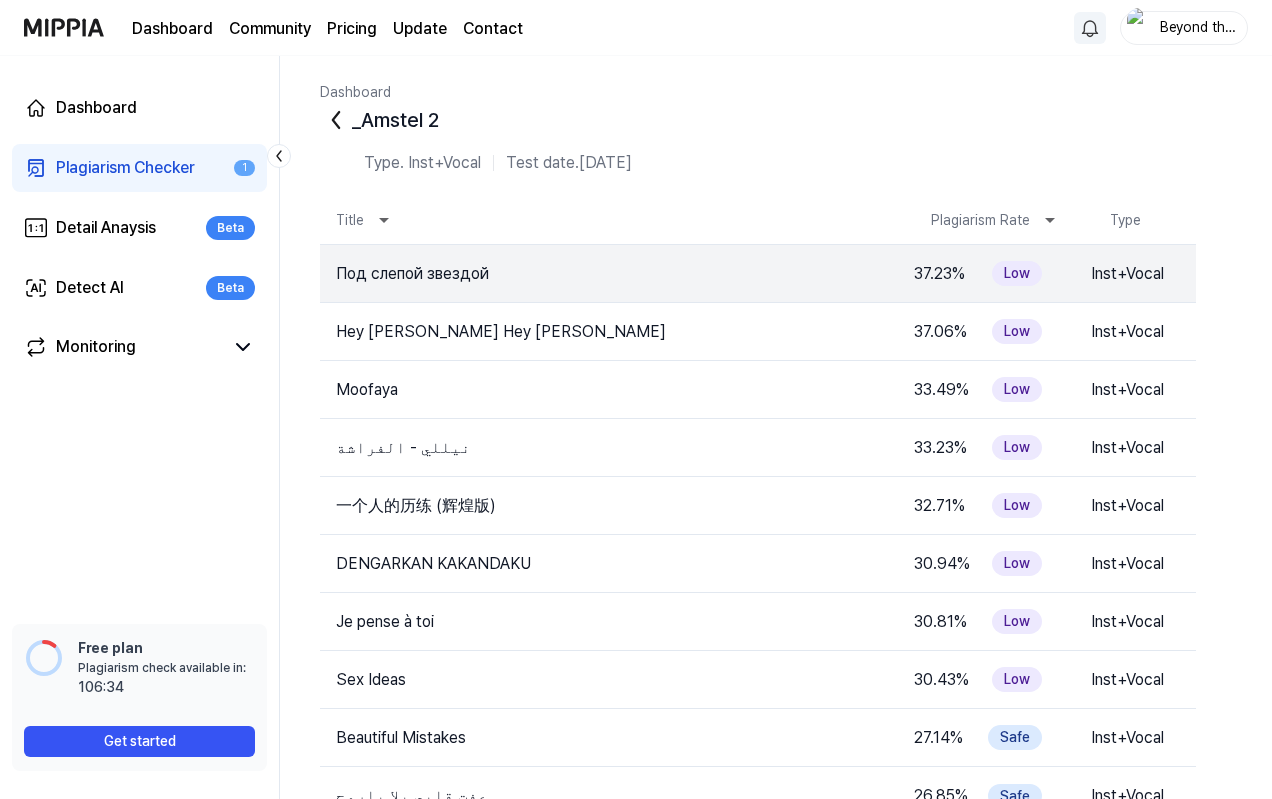 click 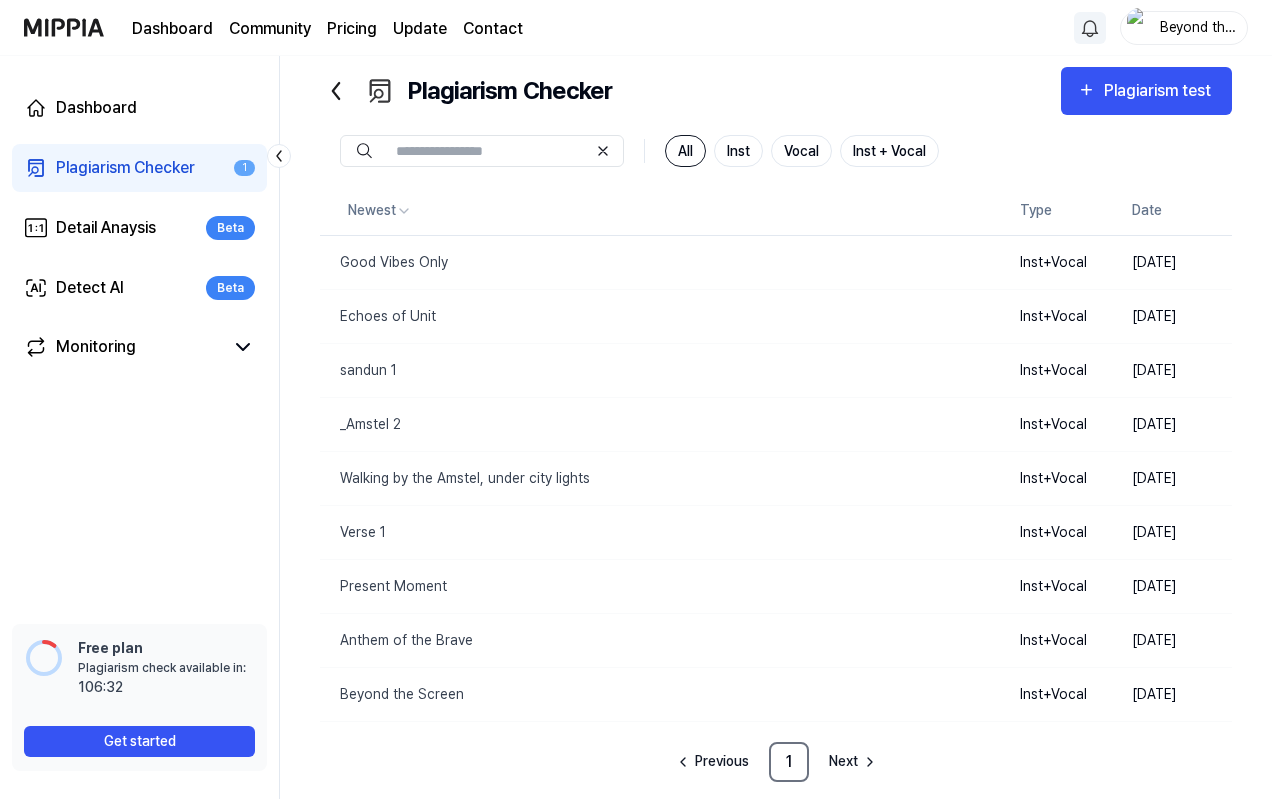 scroll, scrollTop: 45, scrollLeft: 0, axis: vertical 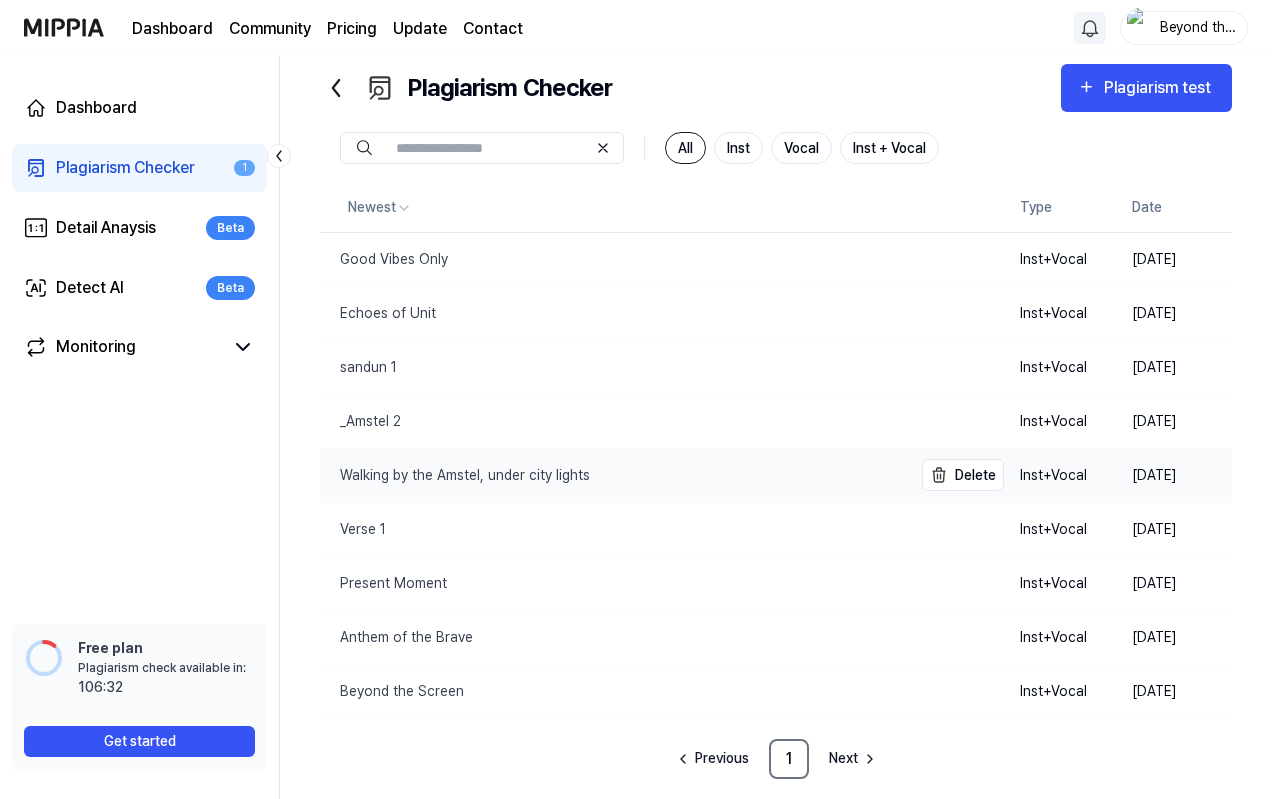 click on "Walking by the Amstel, under city lights" at bounding box center [455, 475] 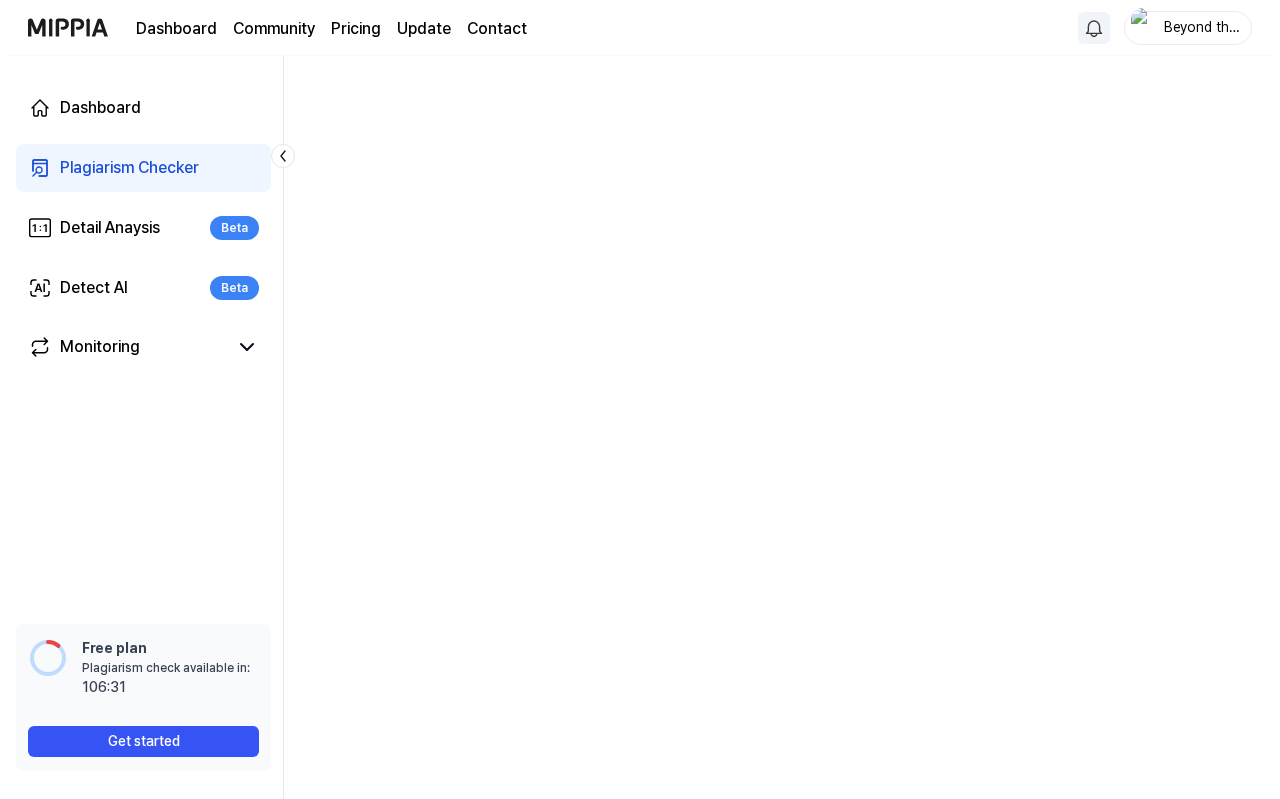 scroll, scrollTop: 0, scrollLeft: 0, axis: both 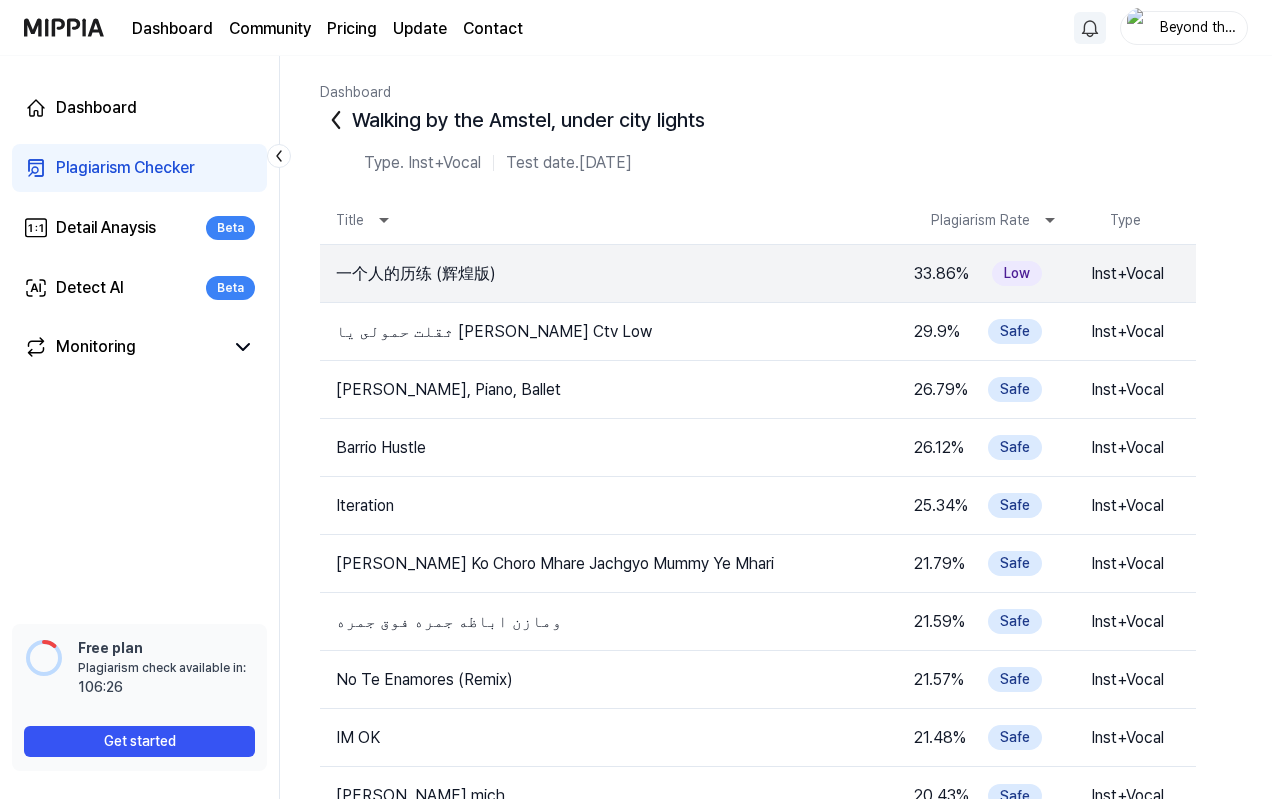 click 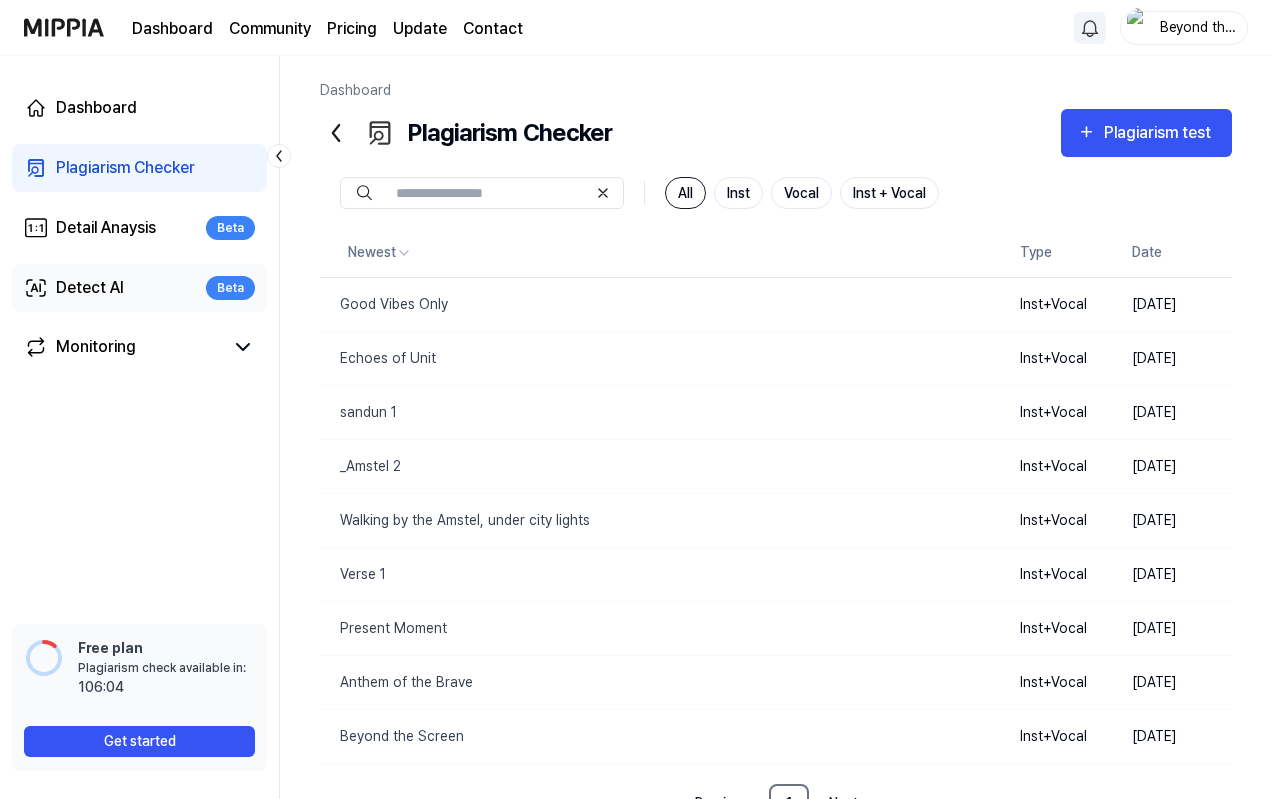 click on "Detect AI Beta" at bounding box center [139, 288] 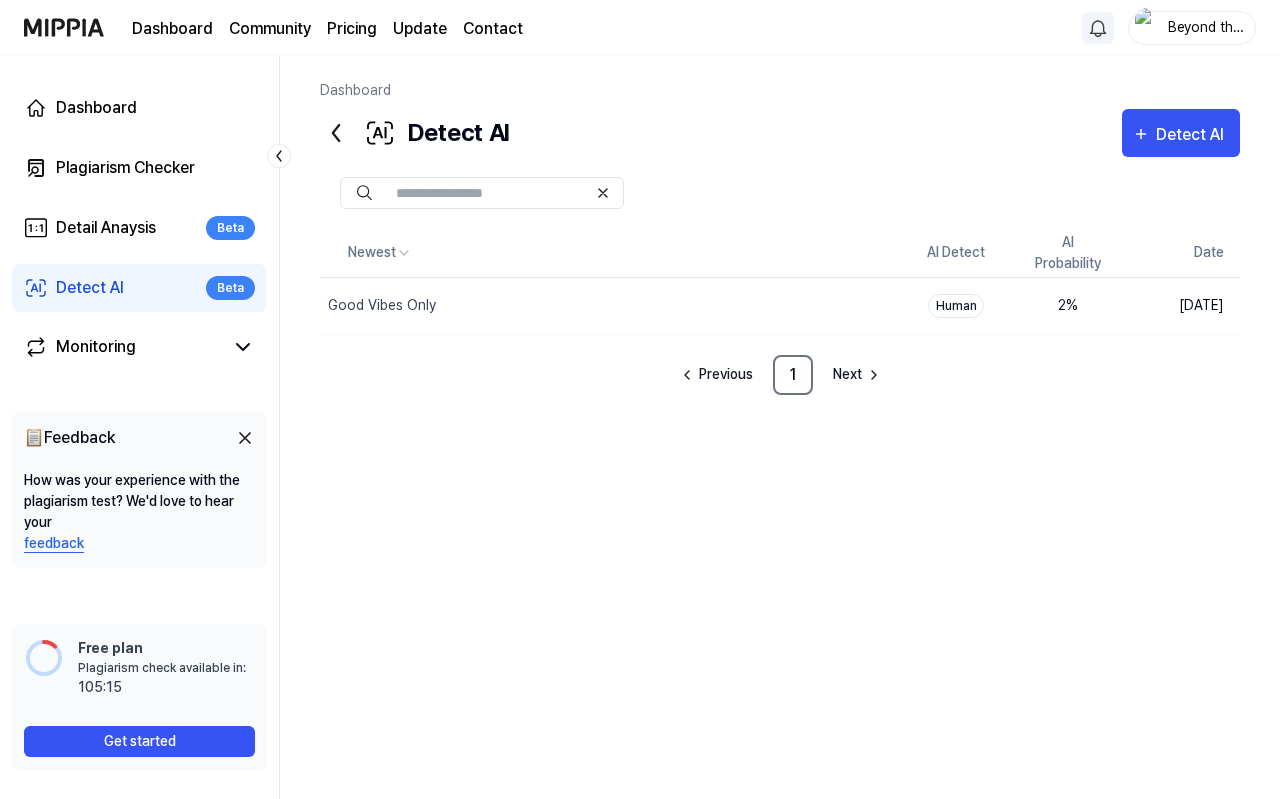 click 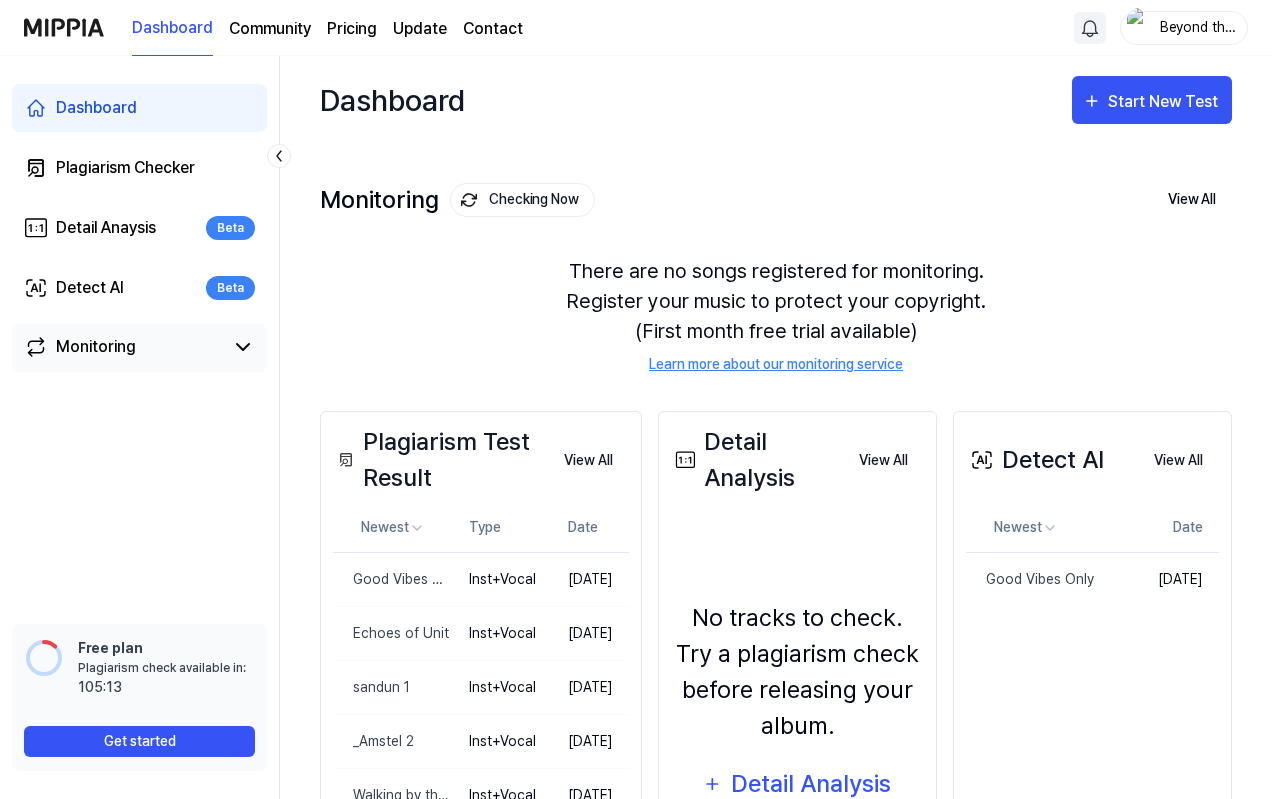 click on "Monitoring" at bounding box center (123, 347) 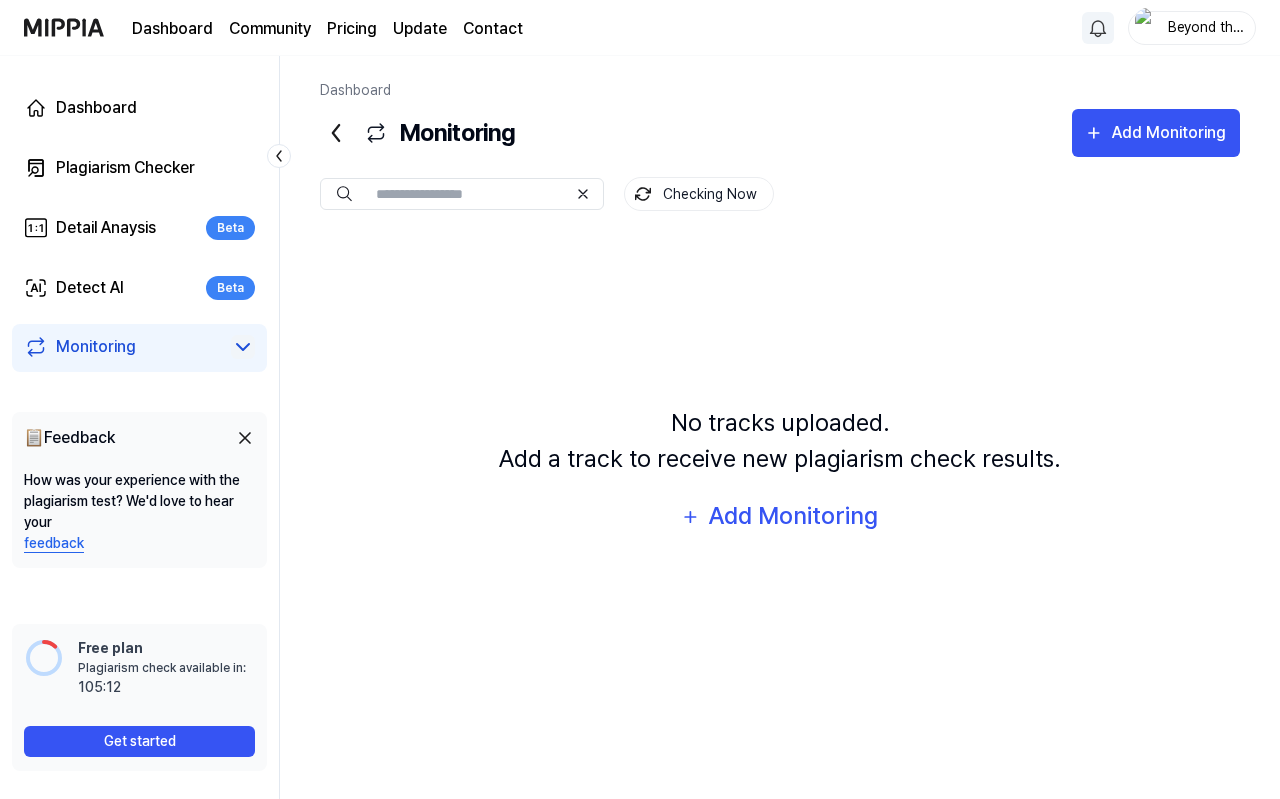 click 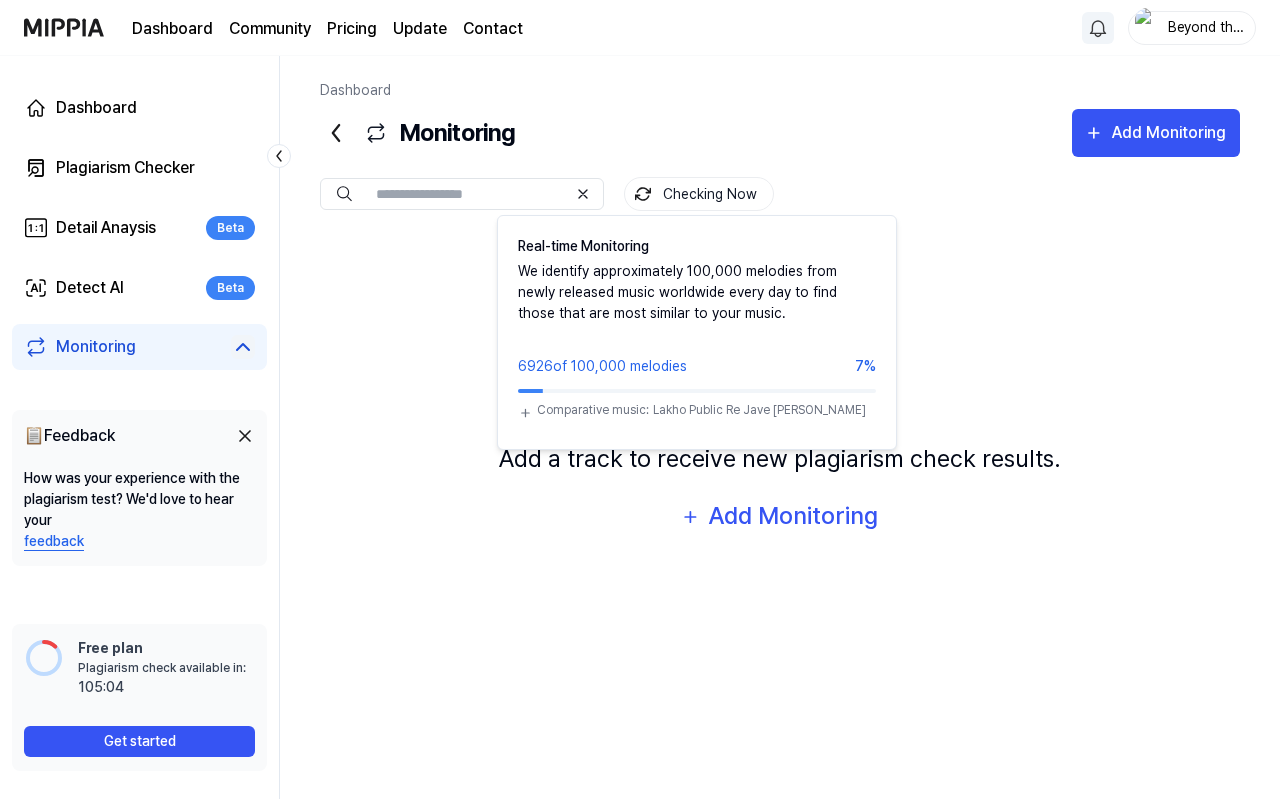 click on "Checking Now" at bounding box center (699, 194) 